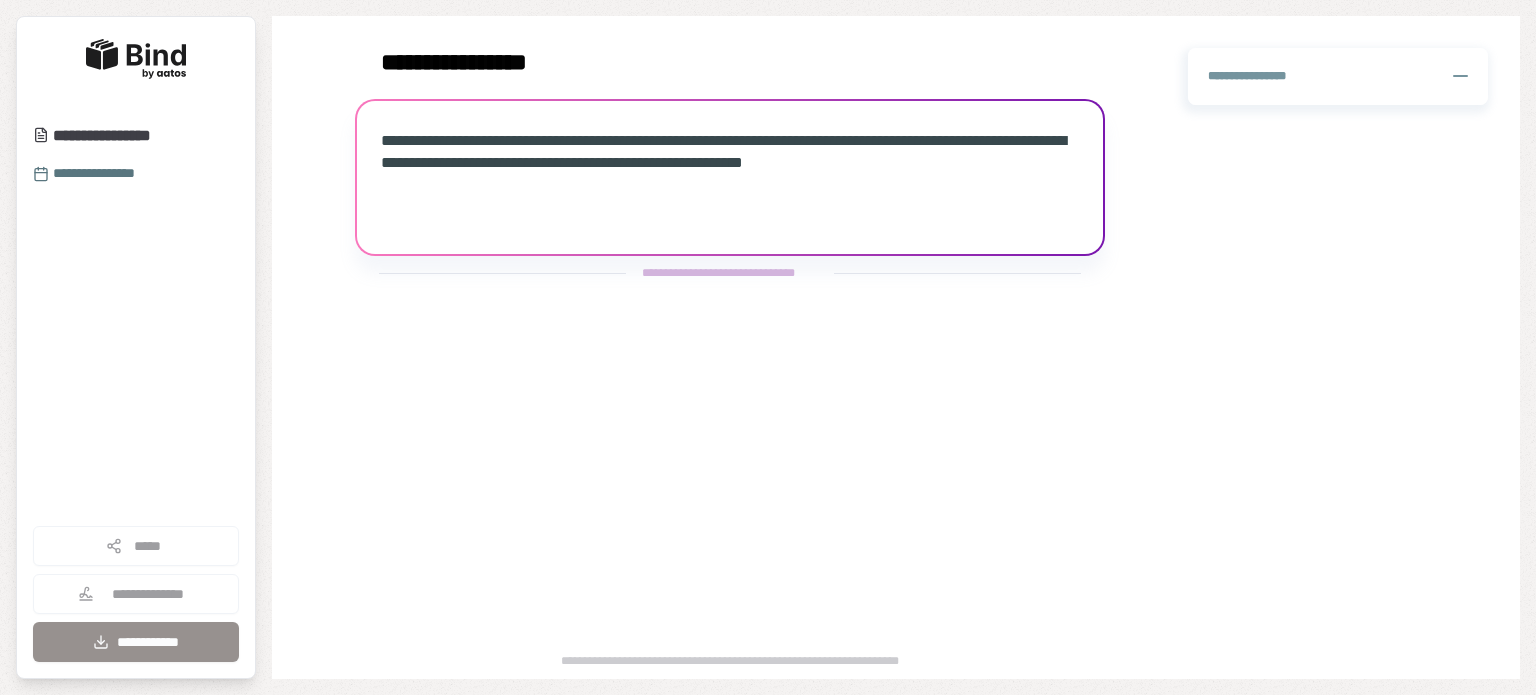 scroll, scrollTop: 0, scrollLeft: 0, axis: both 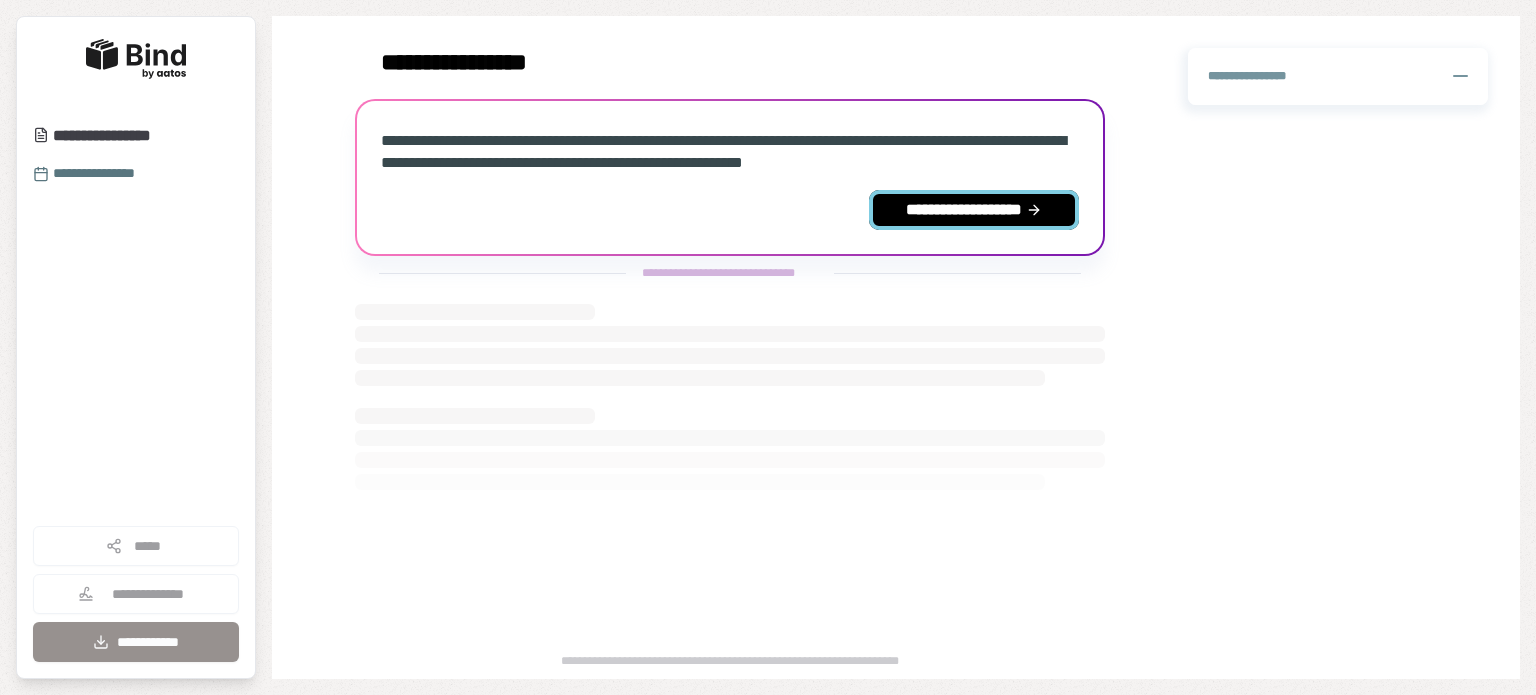 click on "**********" at bounding box center (974, 210) 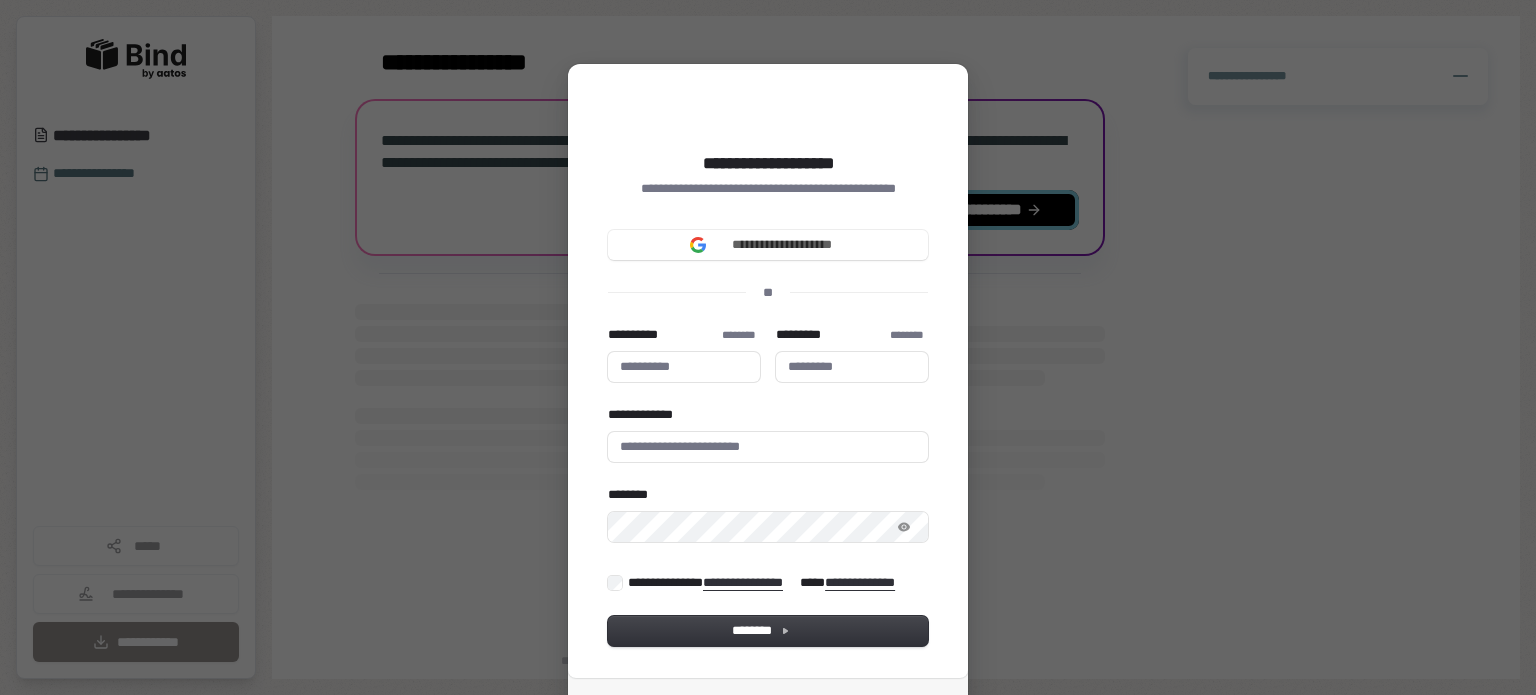 type 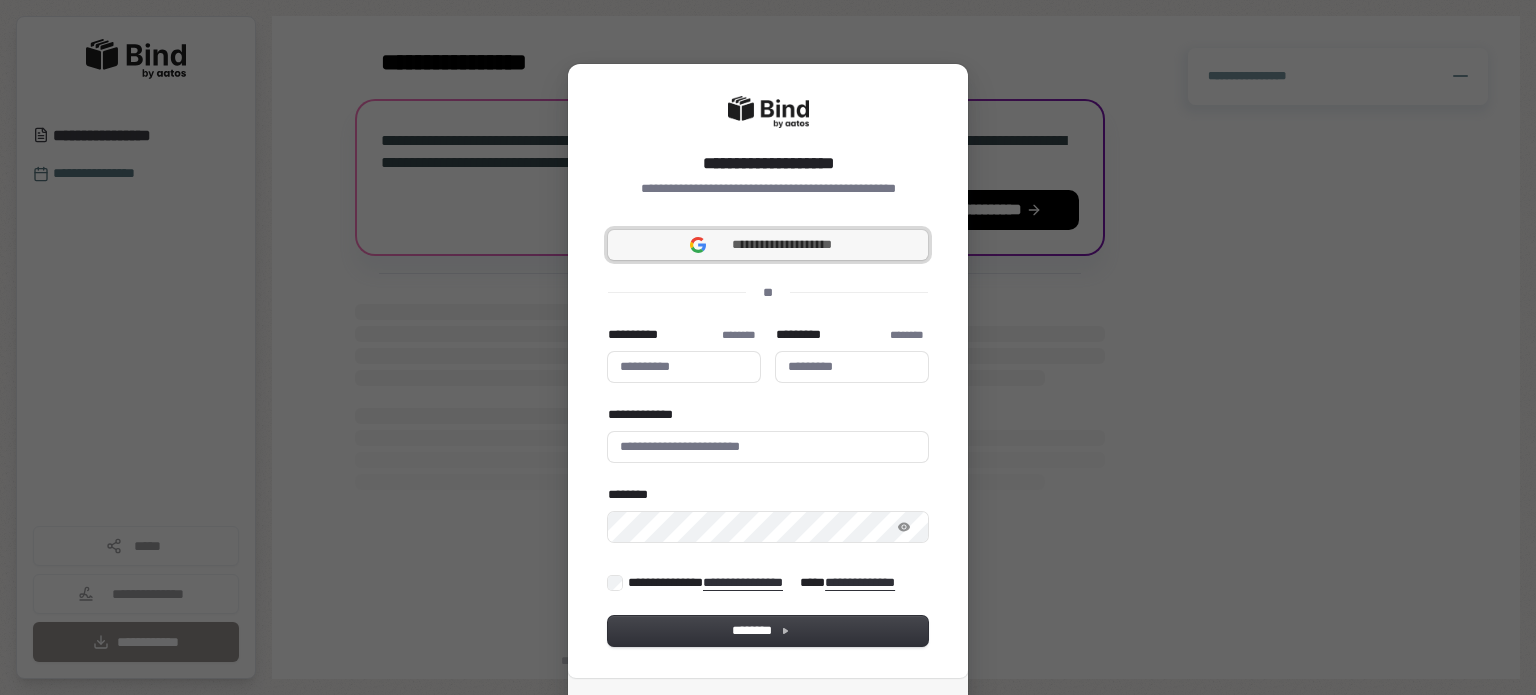 click on "**********" at bounding box center [768, 245] 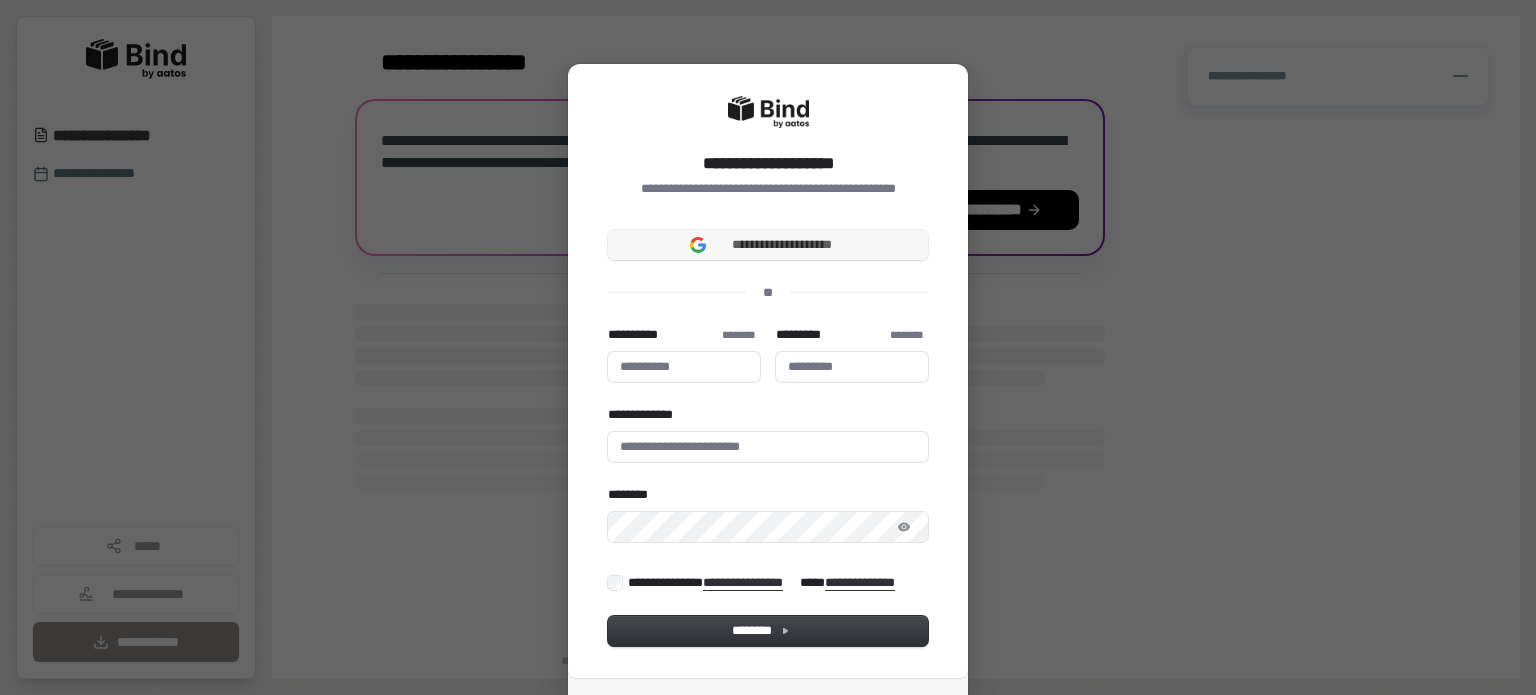 type 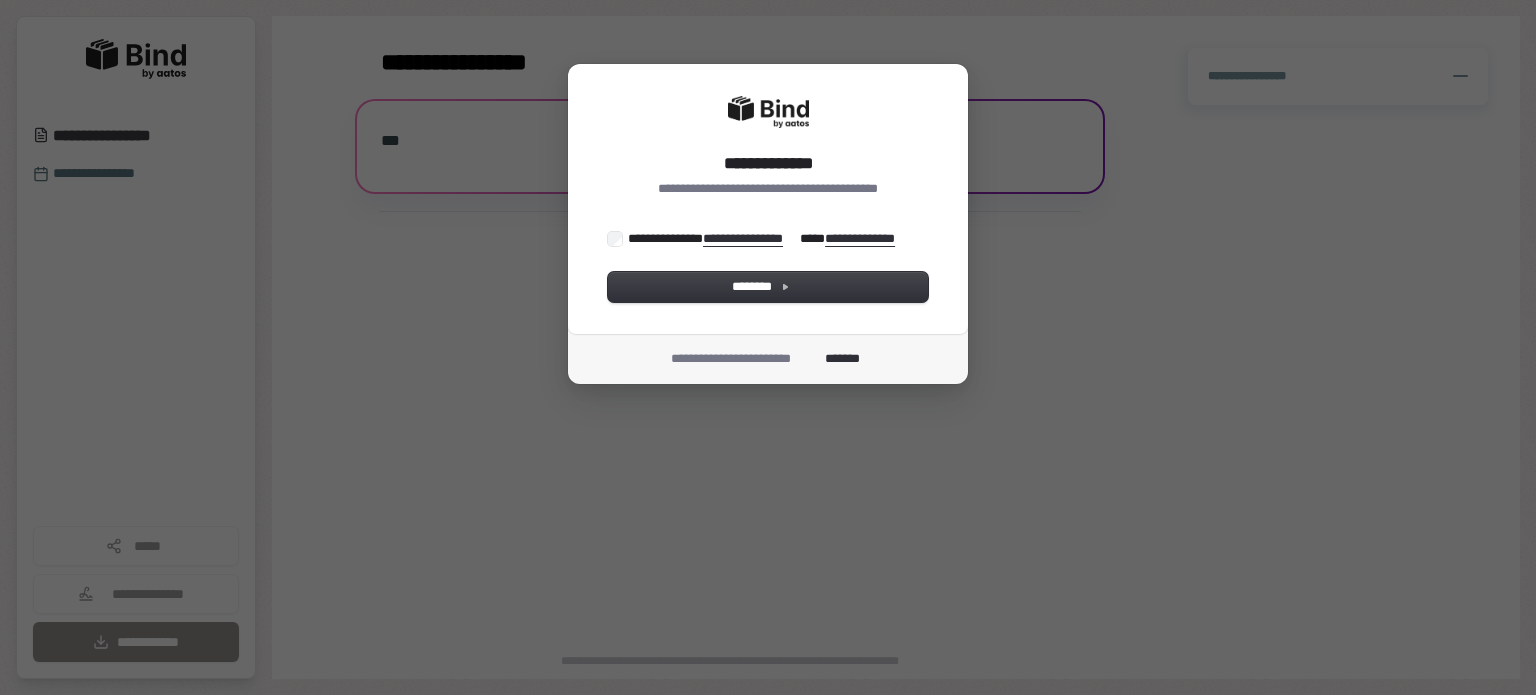 scroll, scrollTop: 0, scrollLeft: 0, axis: both 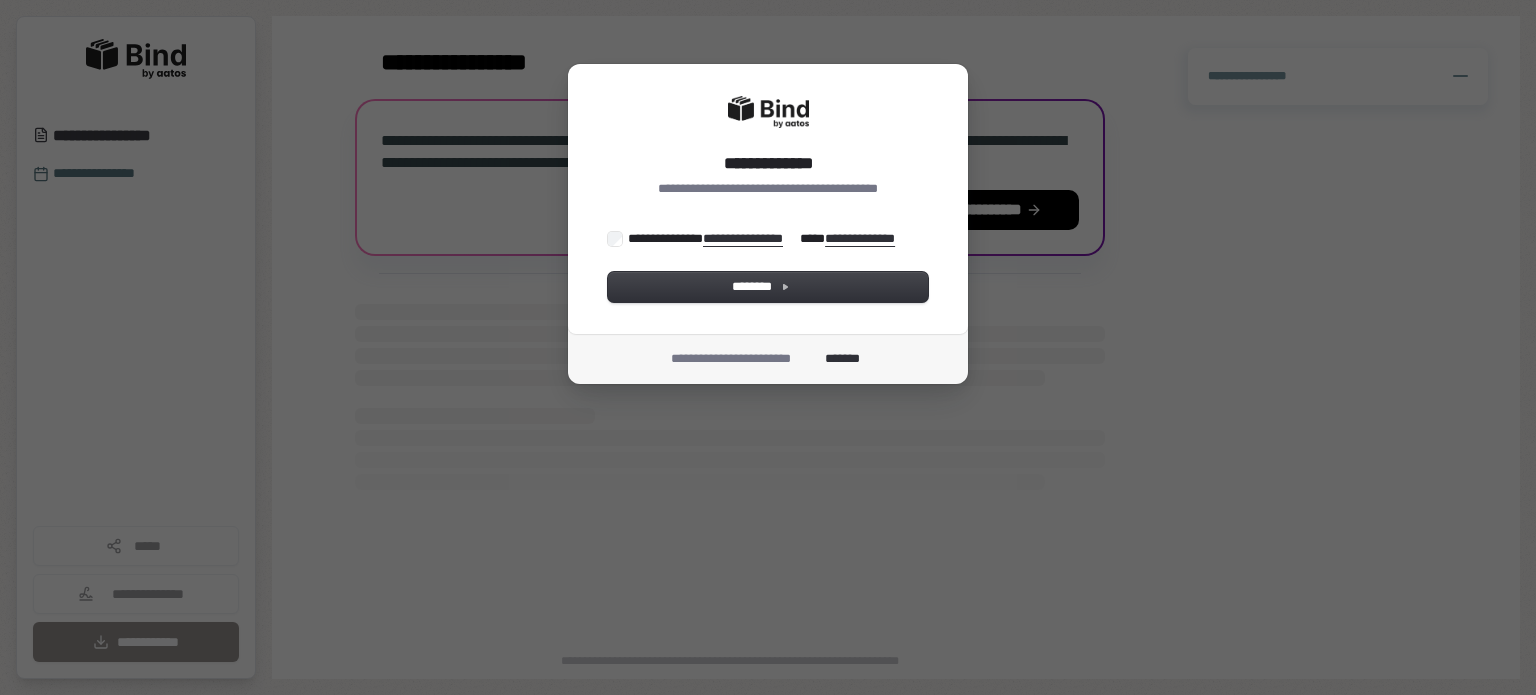 click on "**********" at bounding box center [766, 238] 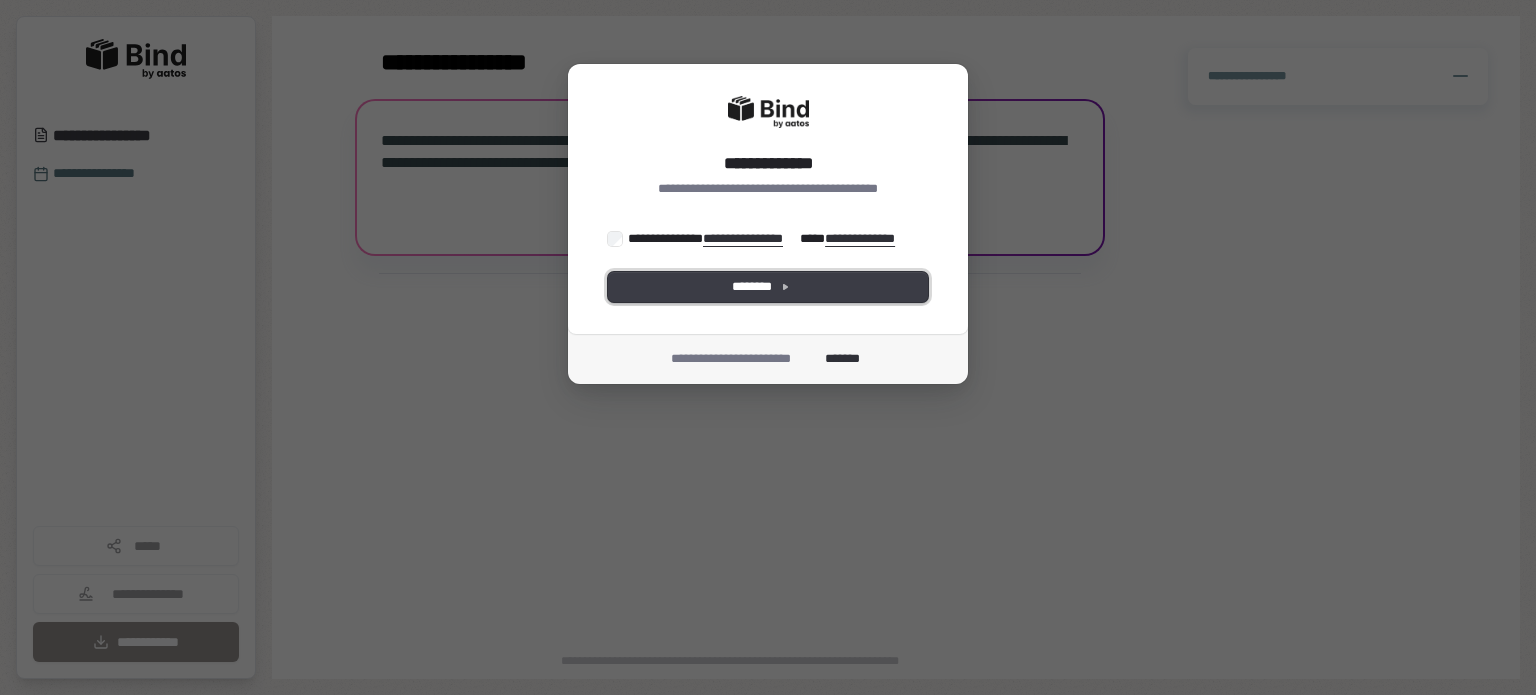 click on "********" at bounding box center [768, 287] 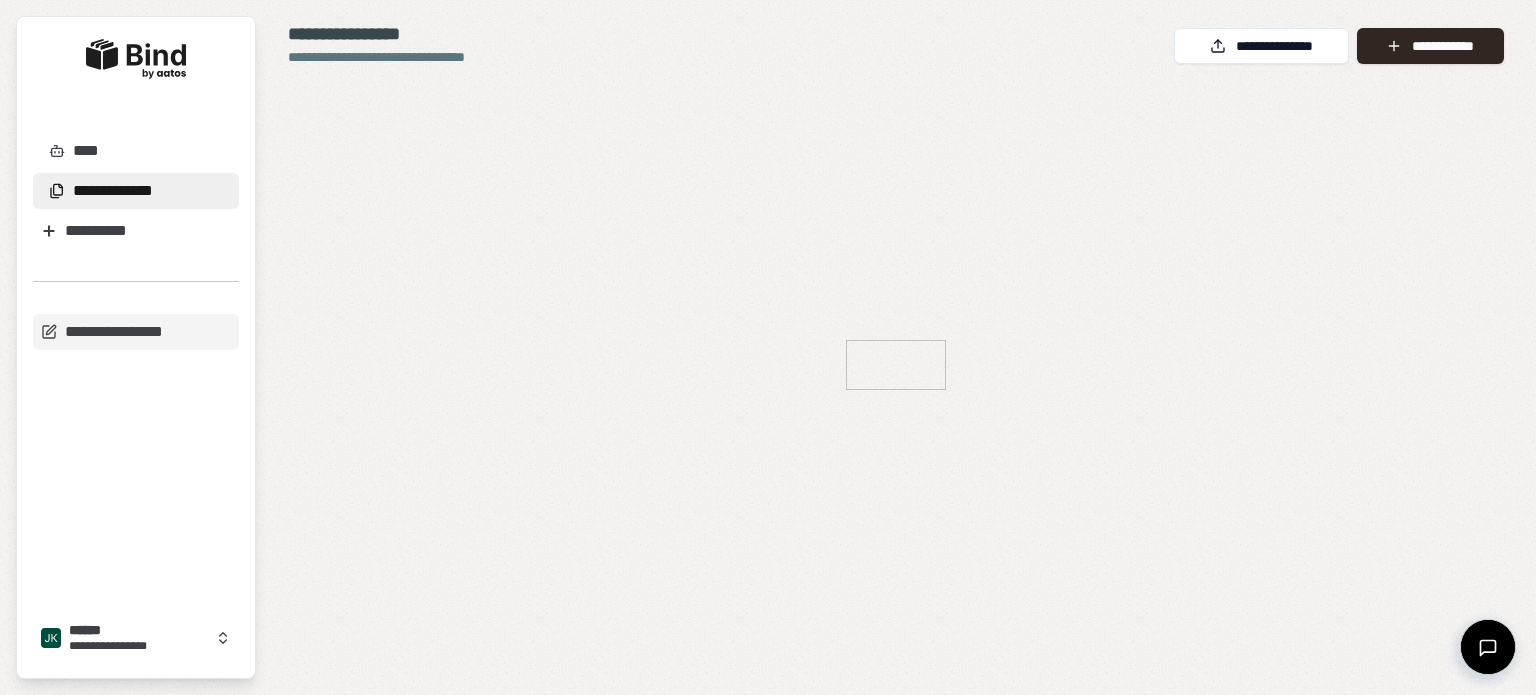 scroll, scrollTop: 0, scrollLeft: 0, axis: both 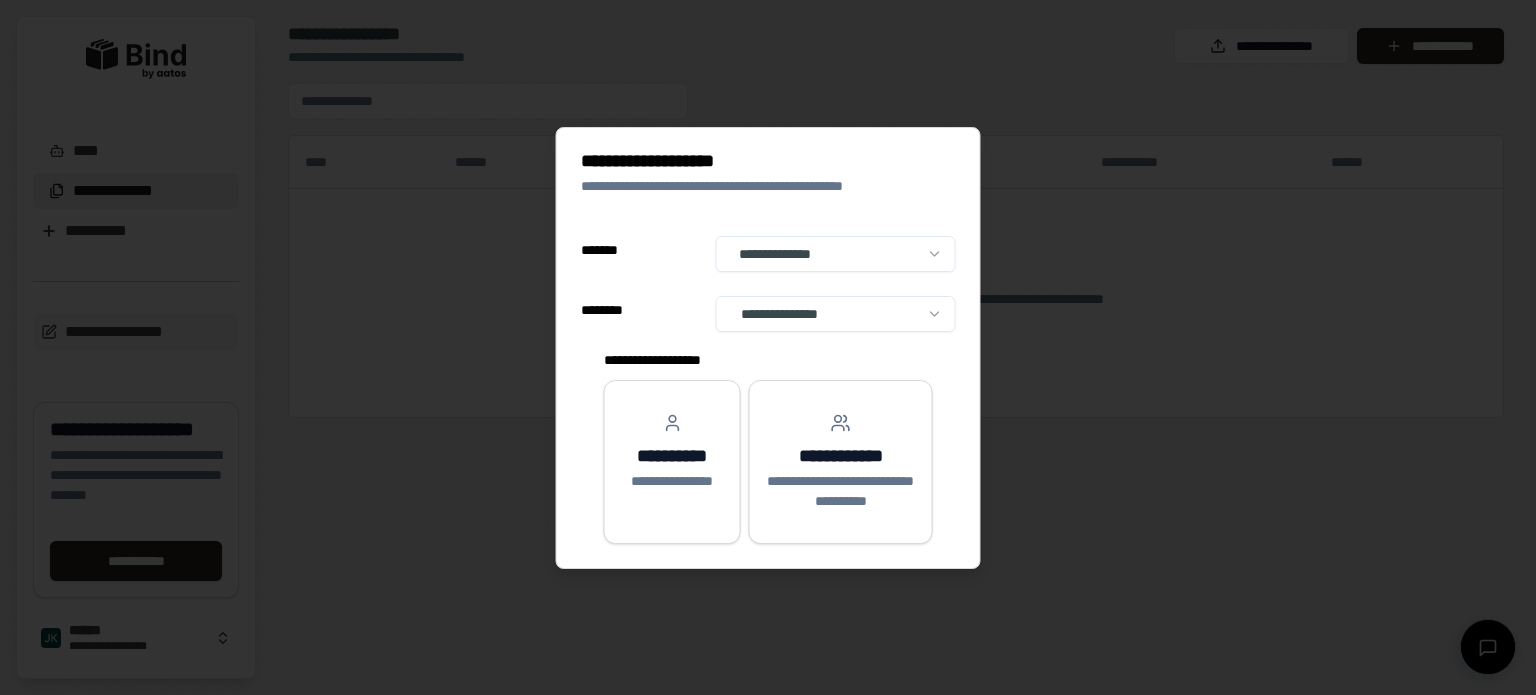 select on "**" 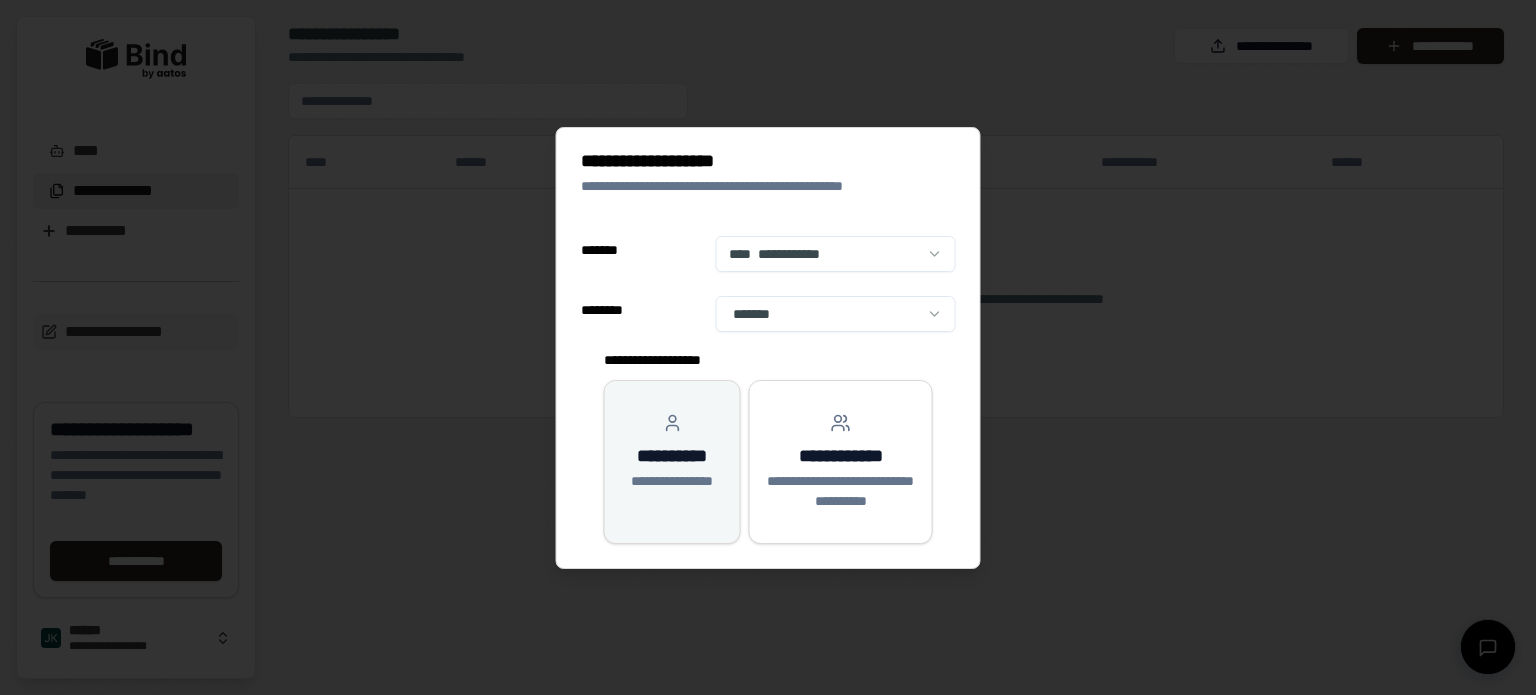 click on "**********" at bounding box center [672, 456] 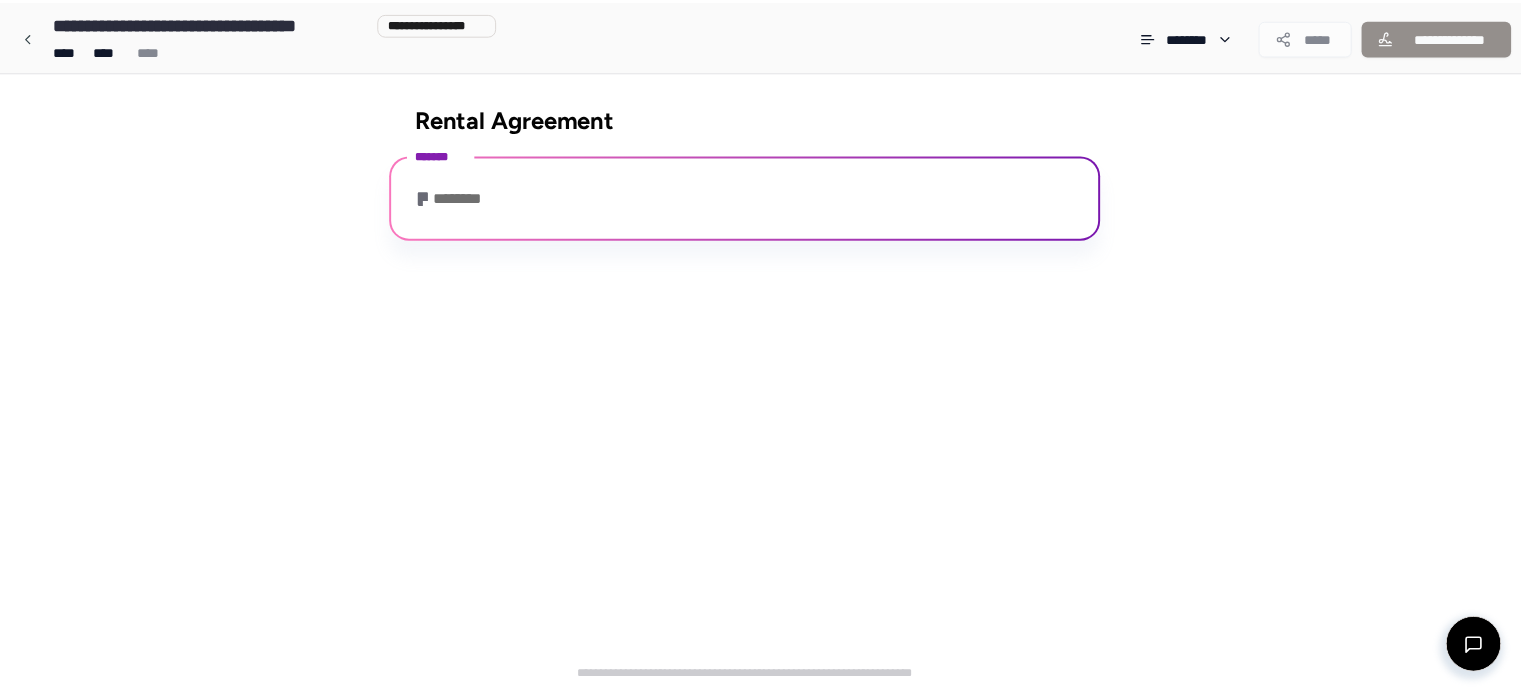 scroll, scrollTop: 72, scrollLeft: 0, axis: vertical 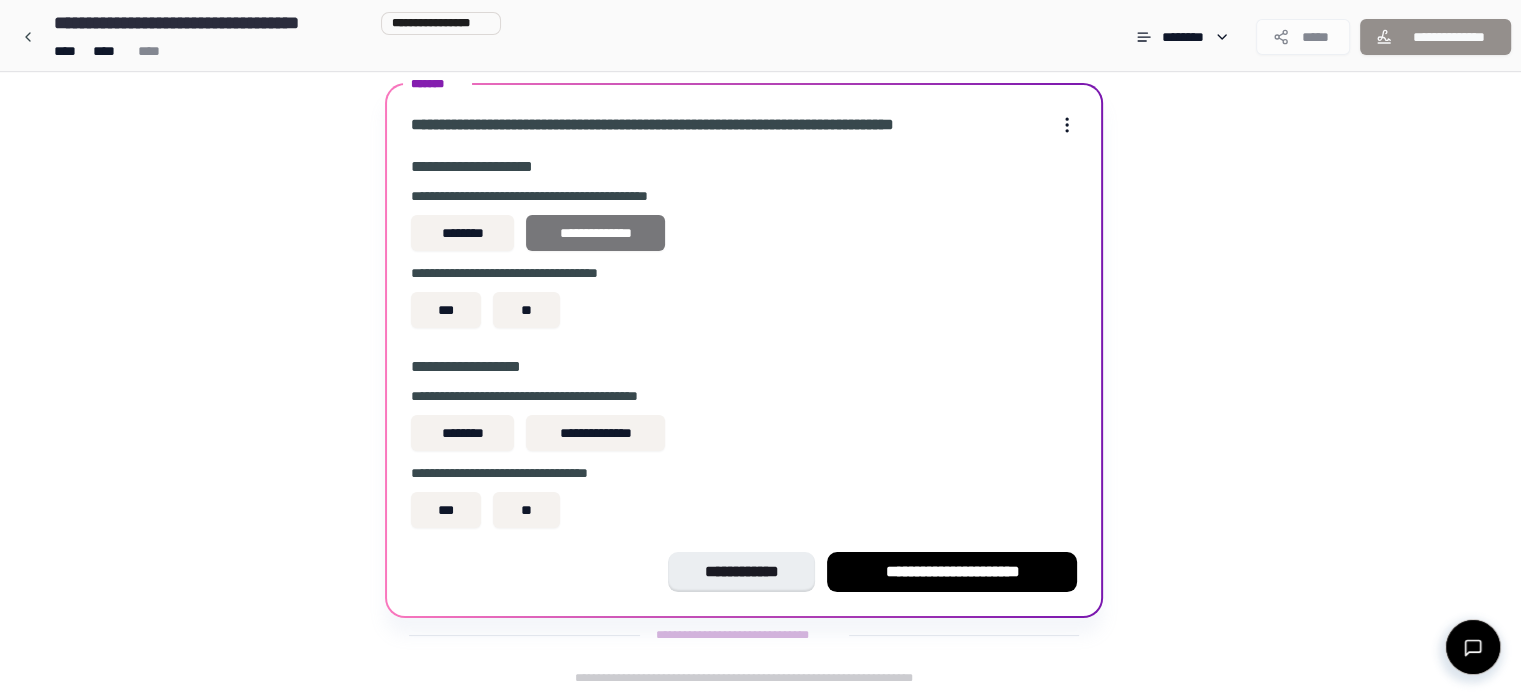 click on "**********" at bounding box center [595, 233] 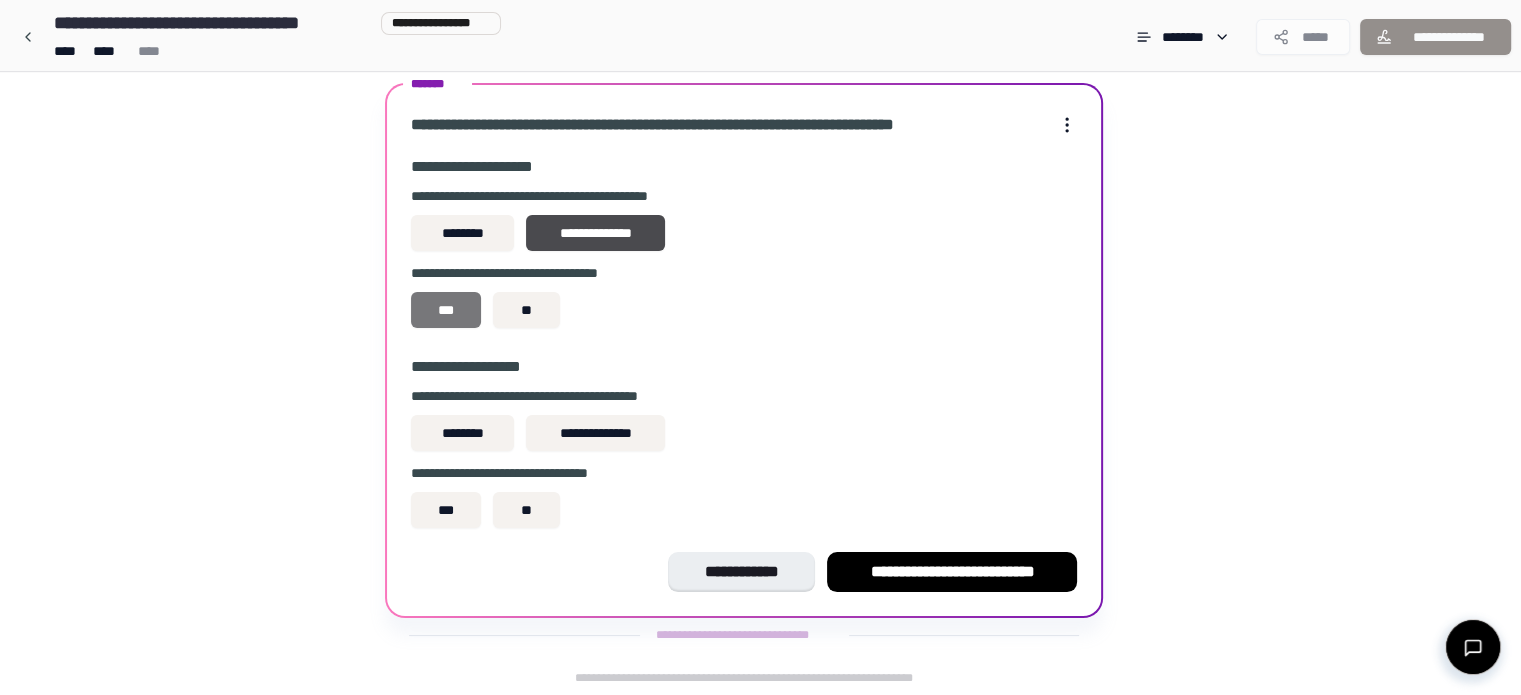 click on "***" at bounding box center [446, 310] 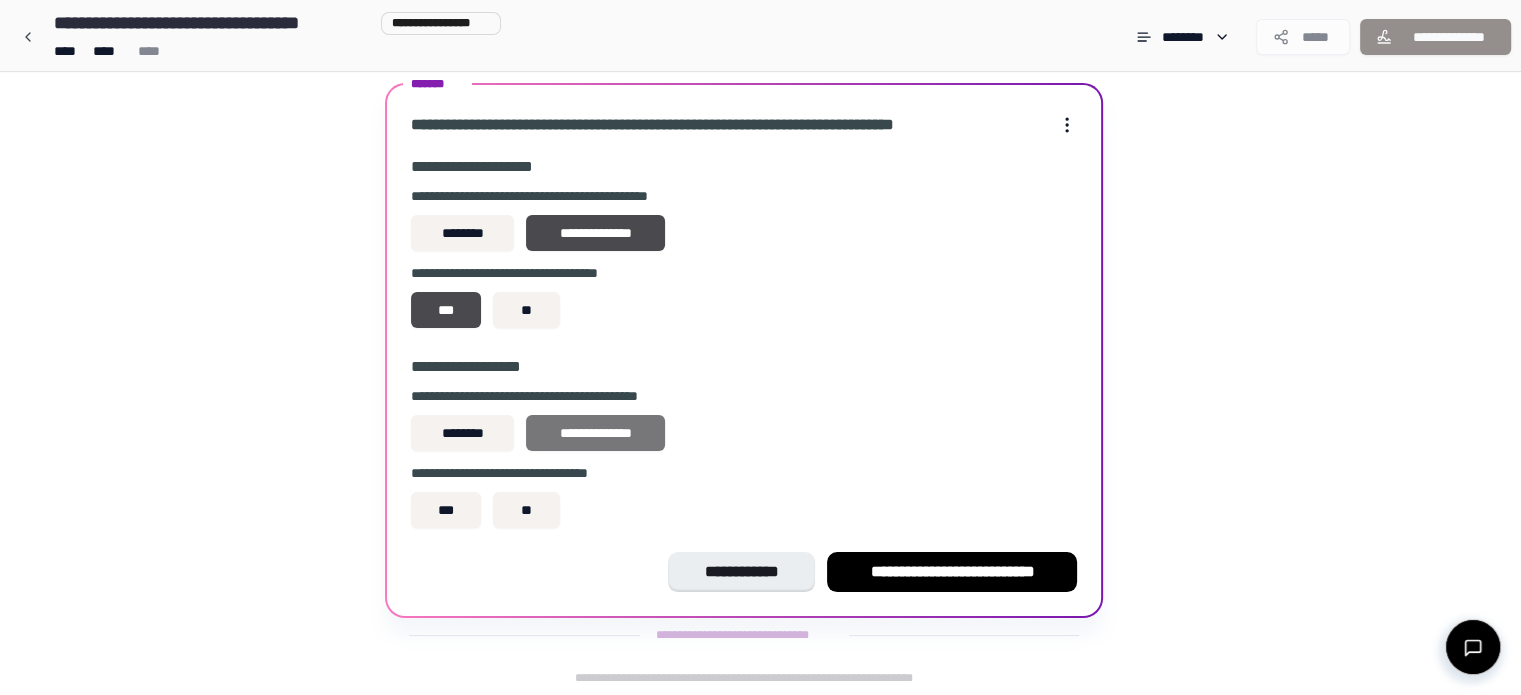 click on "**********" at bounding box center (595, 433) 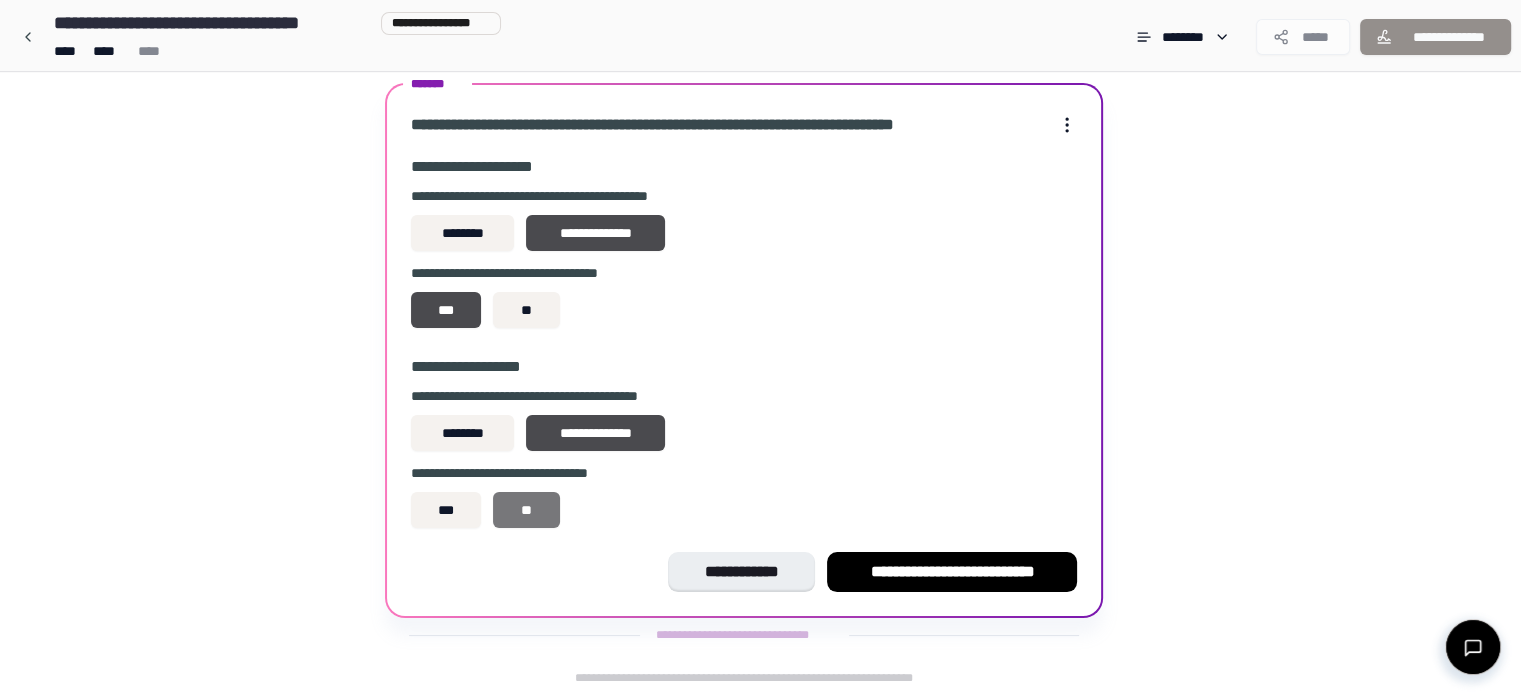 click on "**" at bounding box center [526, 510] 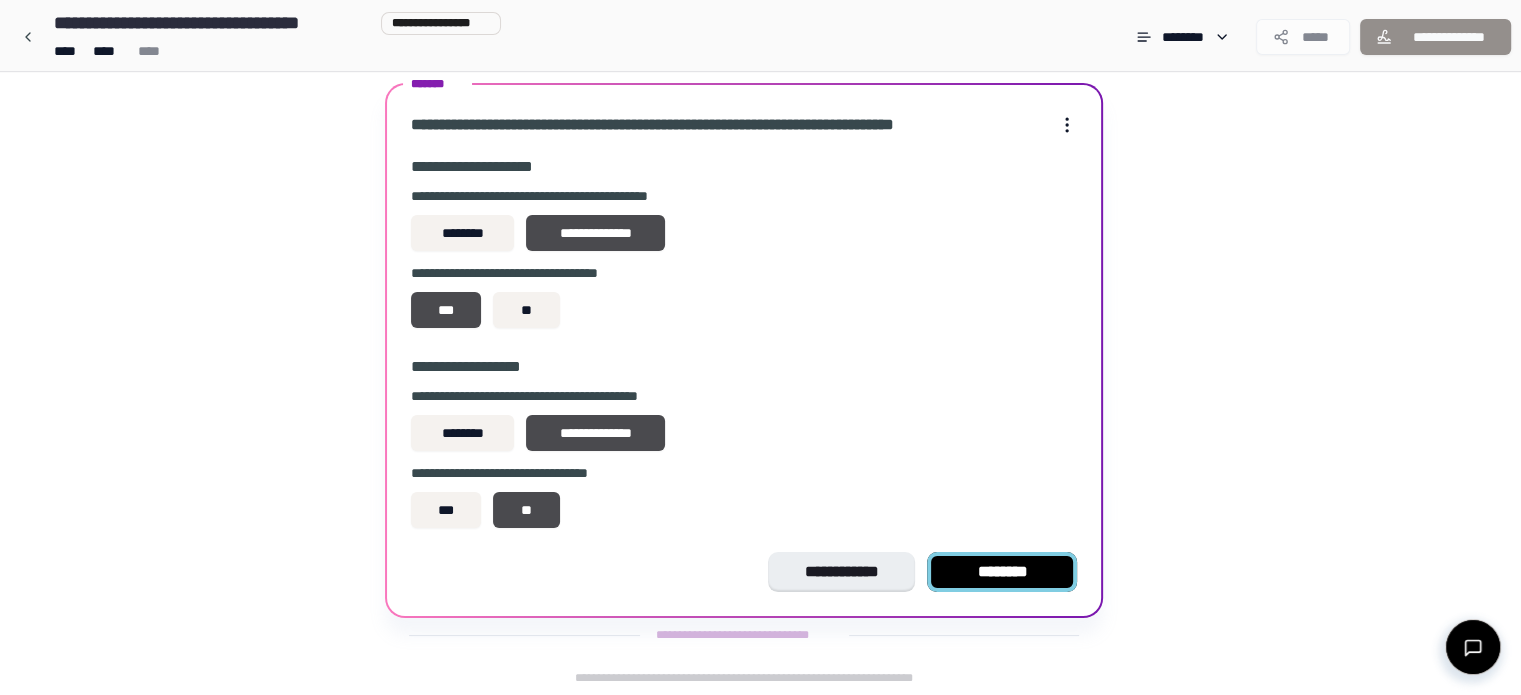 click on "********" at bounding box center [1002, 572] 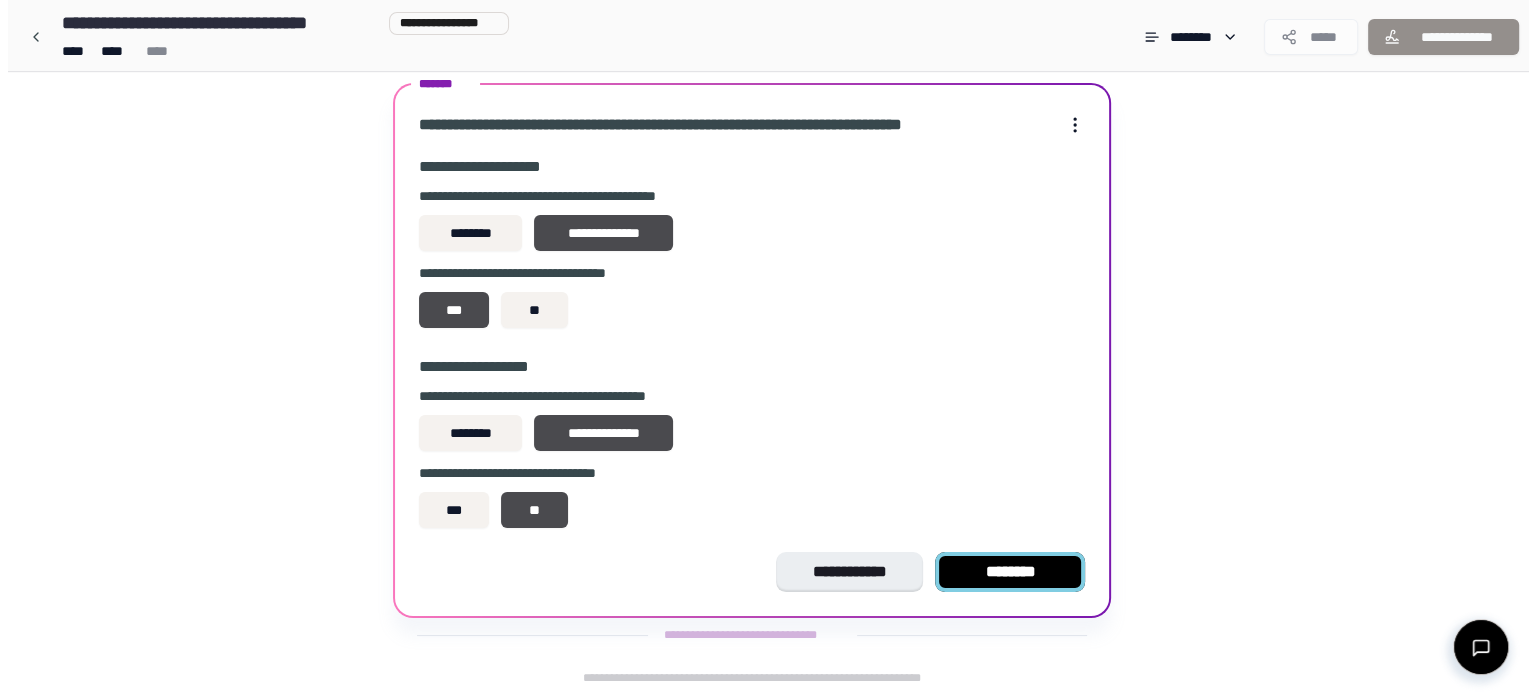 scroll, scrollTop: 0, scrollLeft: 0, axis: both 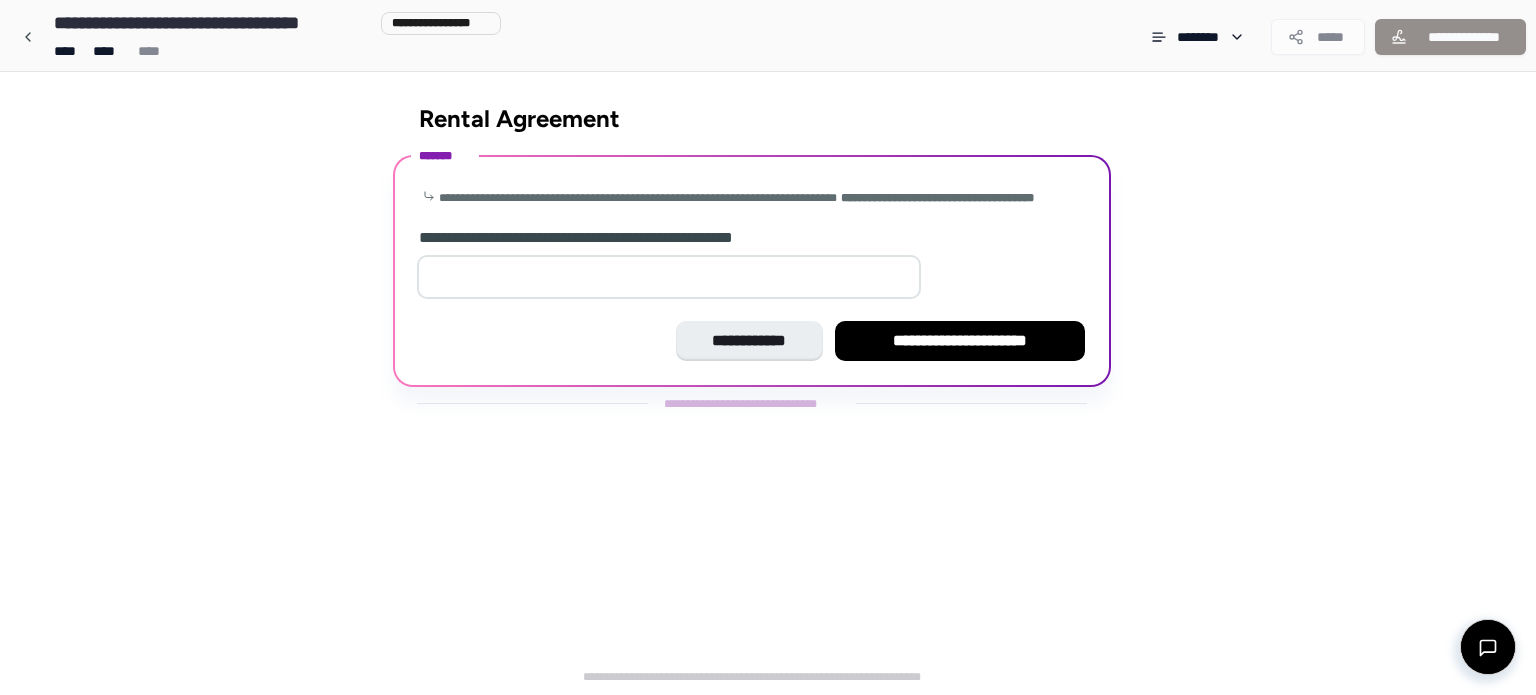 click at bounding box center (669, 277) 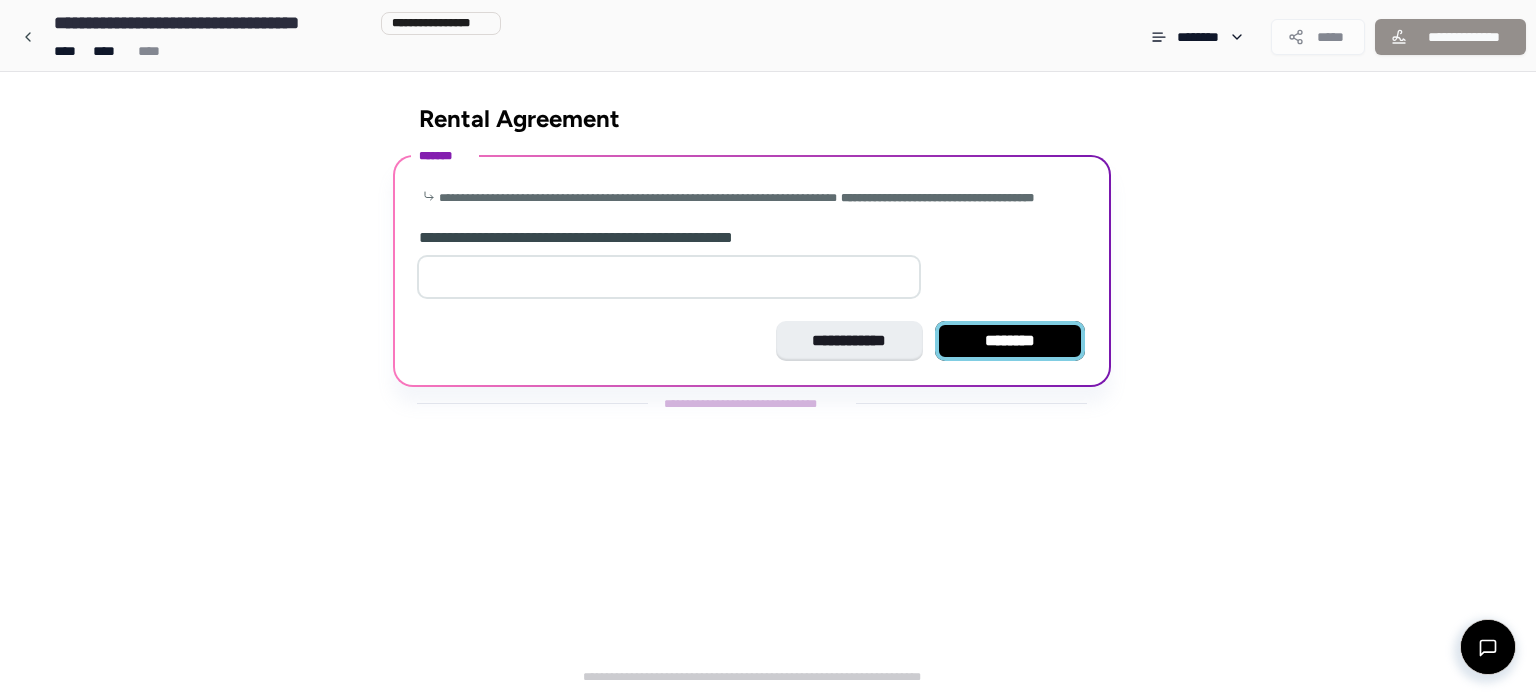 type on "*" 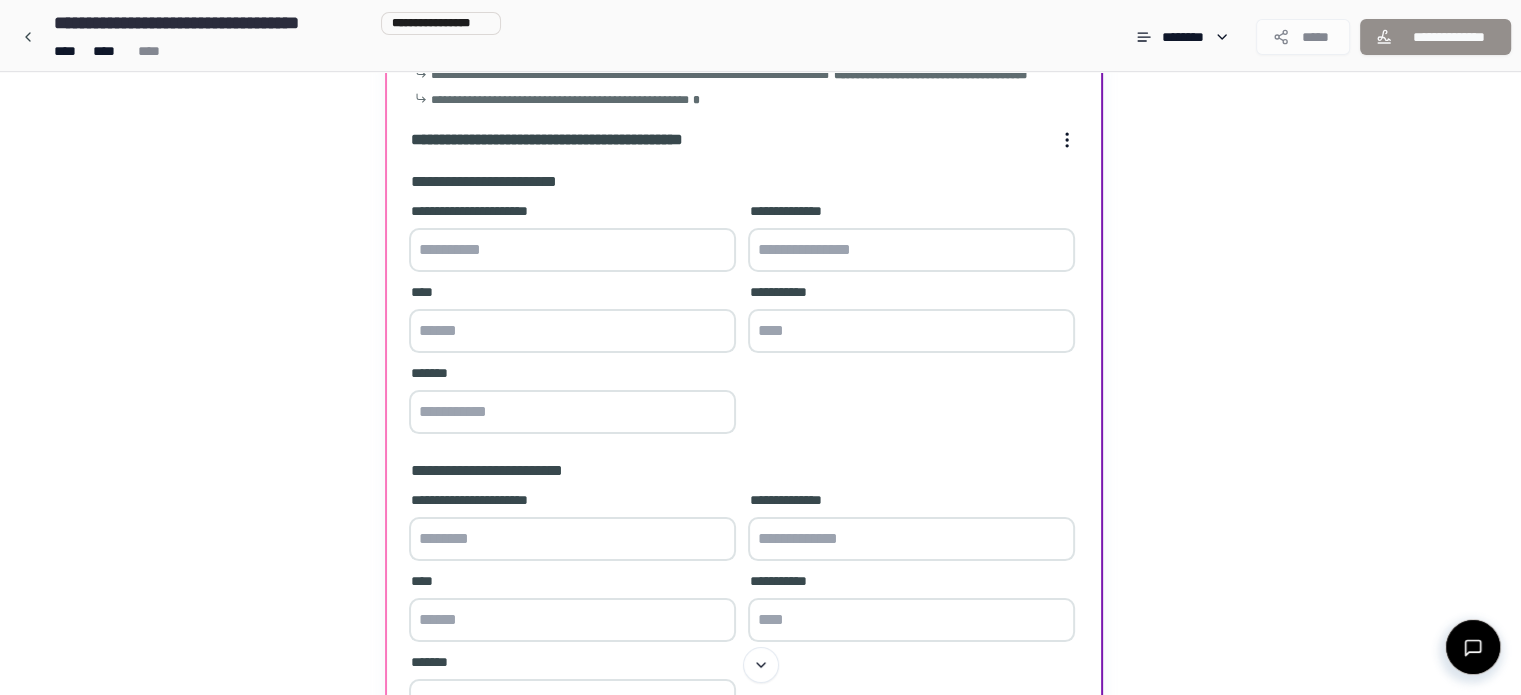 scroll, scrollTop: 120, scrollLeft: 0, axis: vertical 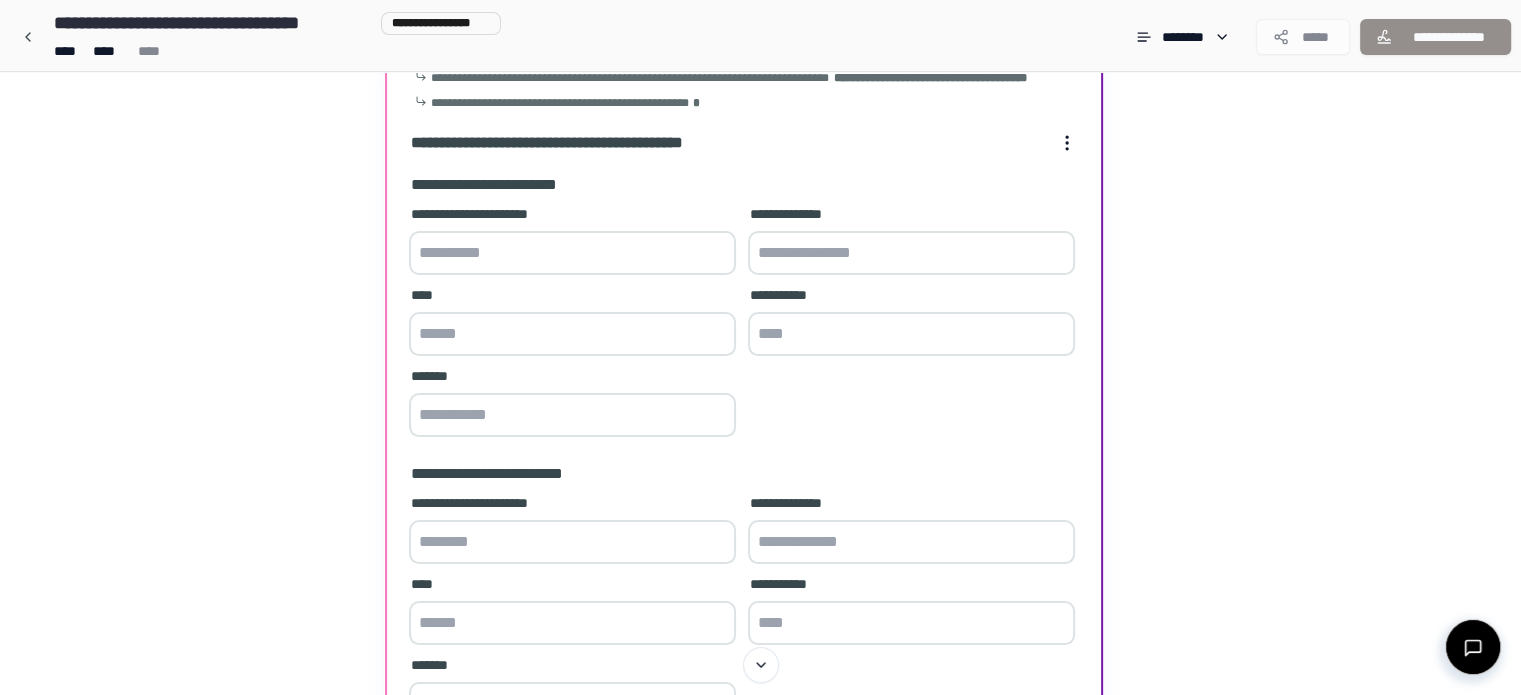 click at bounding box center (572, 253) 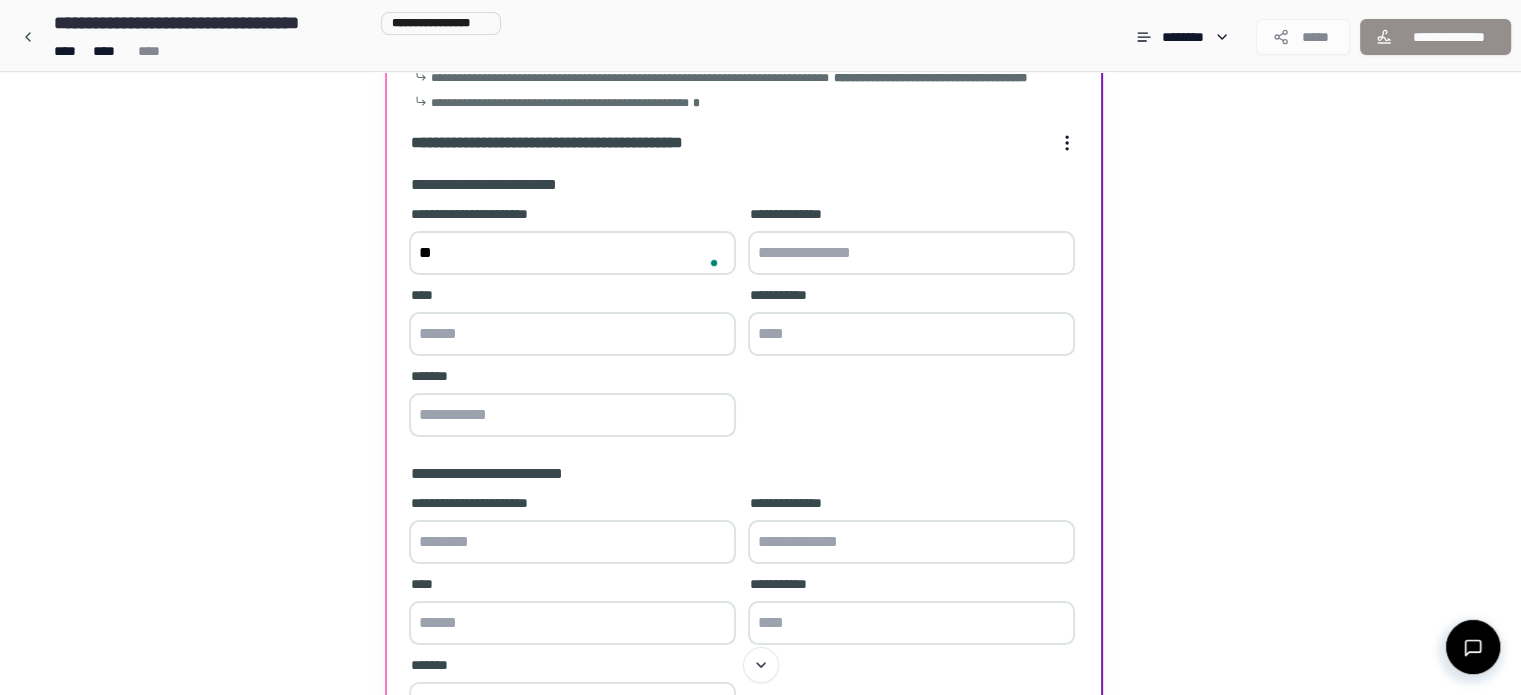 type on "*" 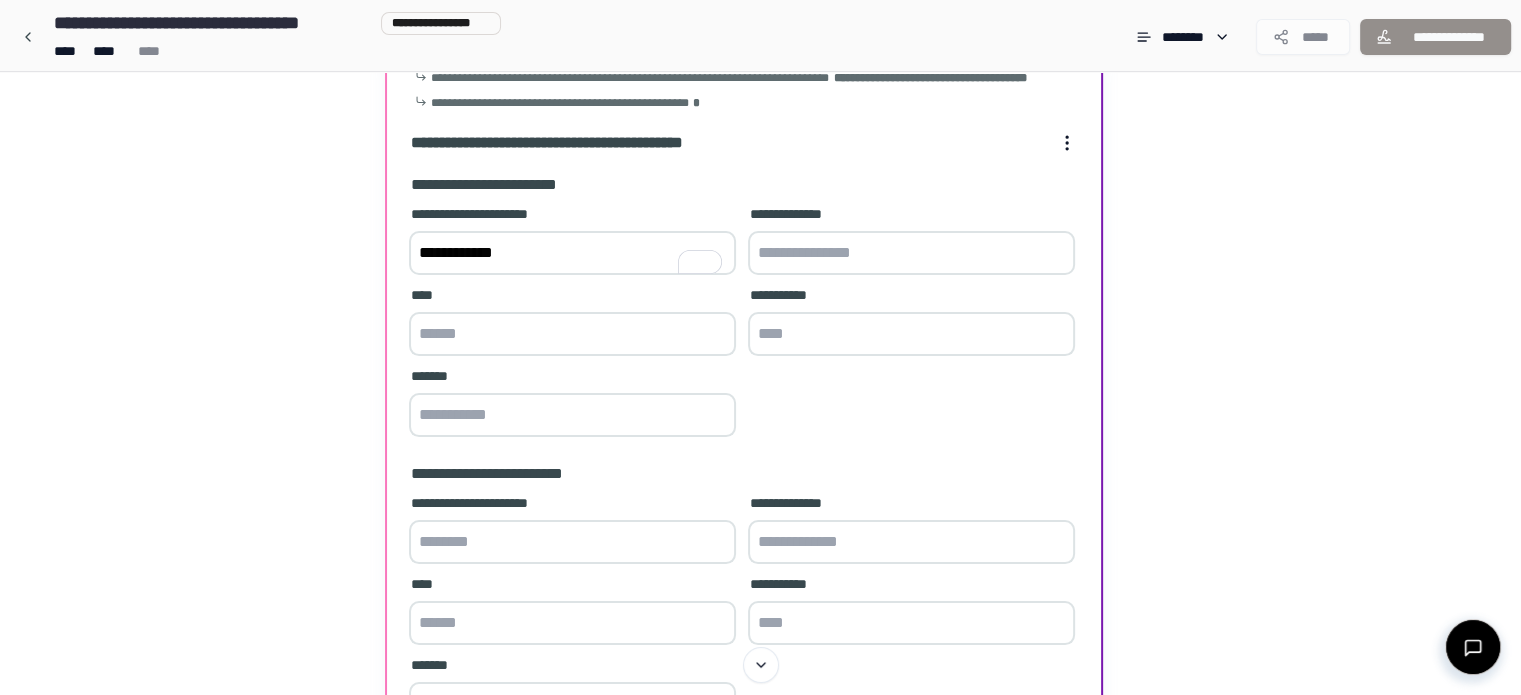 type on "**********" 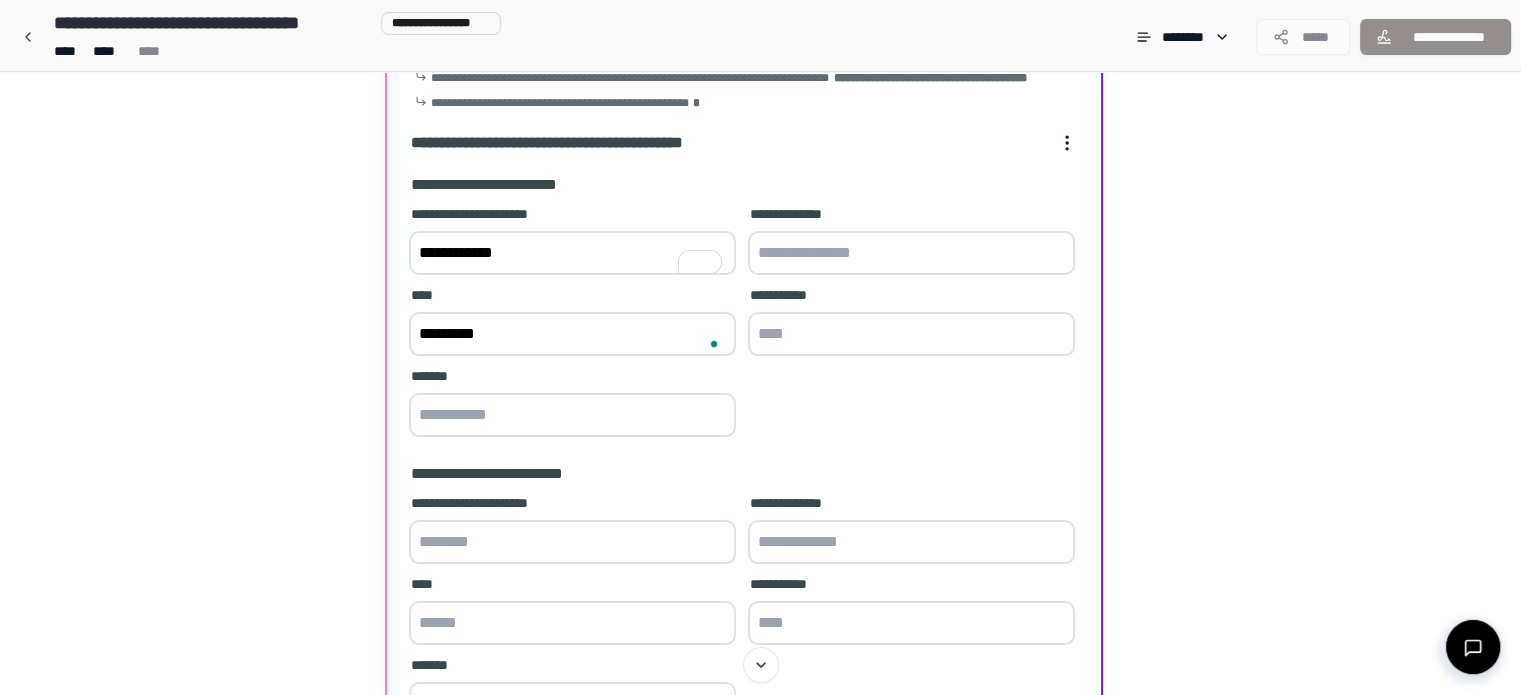 type on "*********" 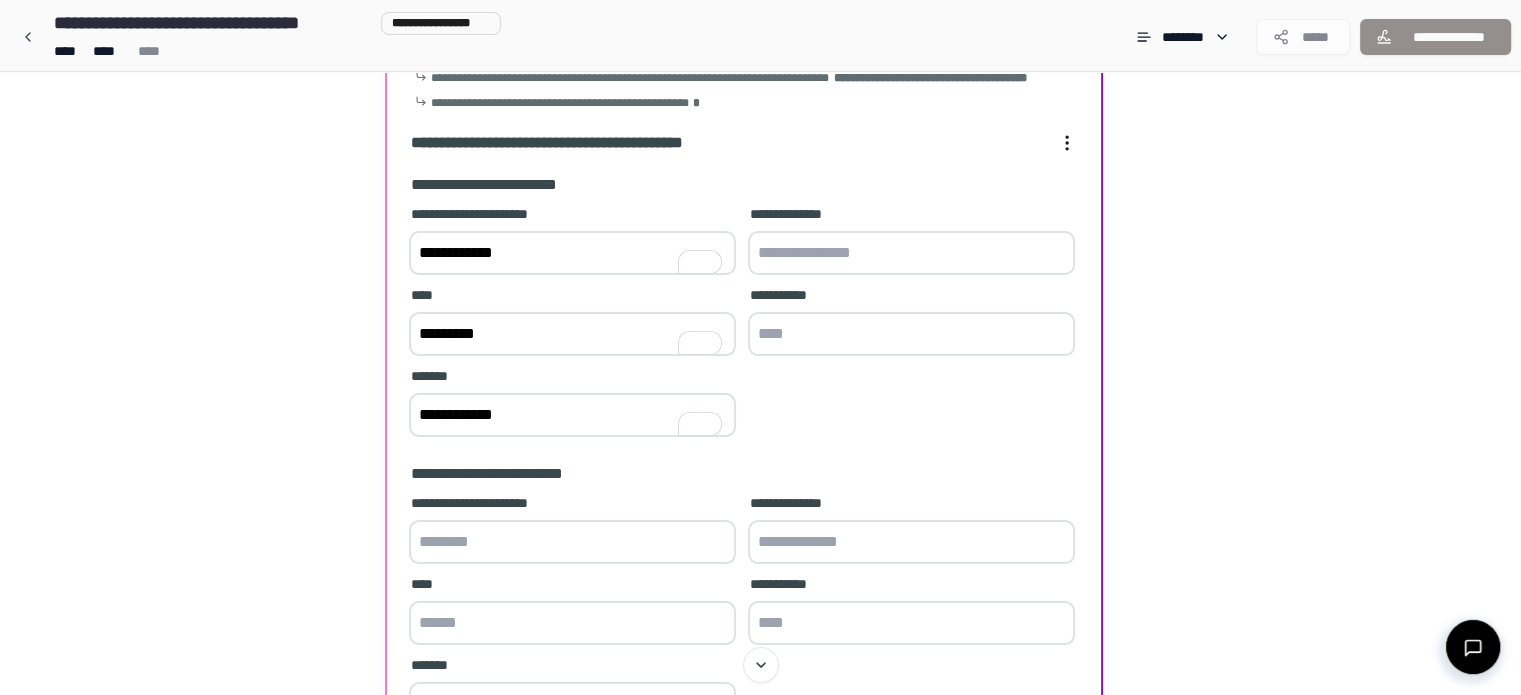 type on "**********" 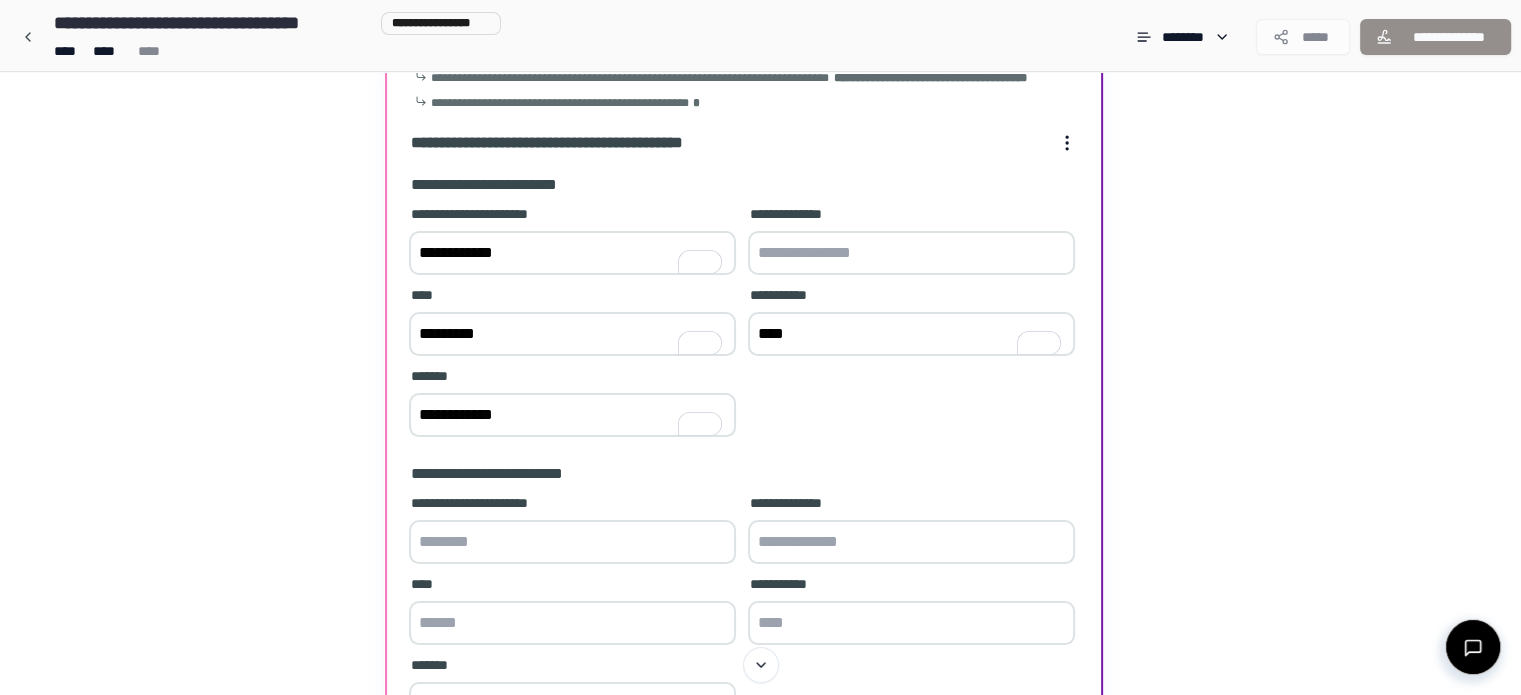 type on "****" 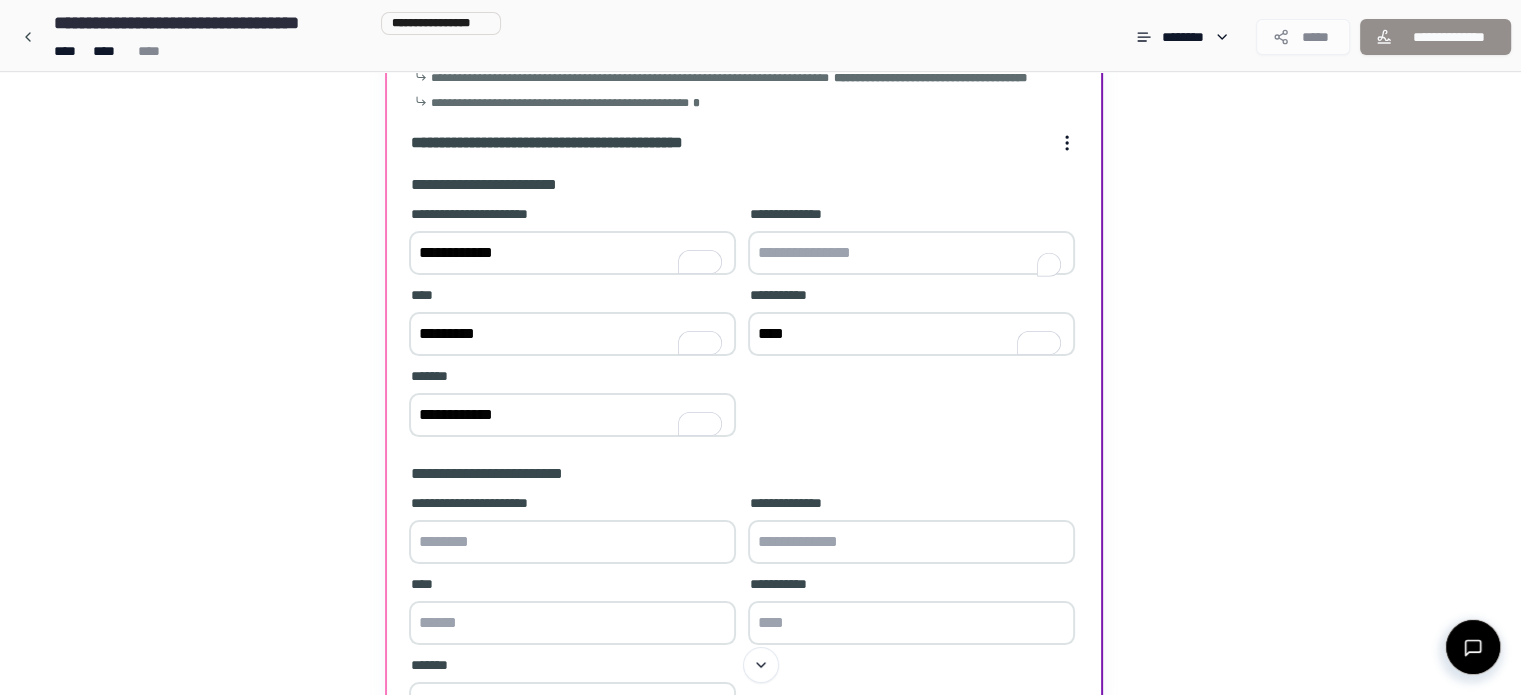 click at bounding box center [911, 253] 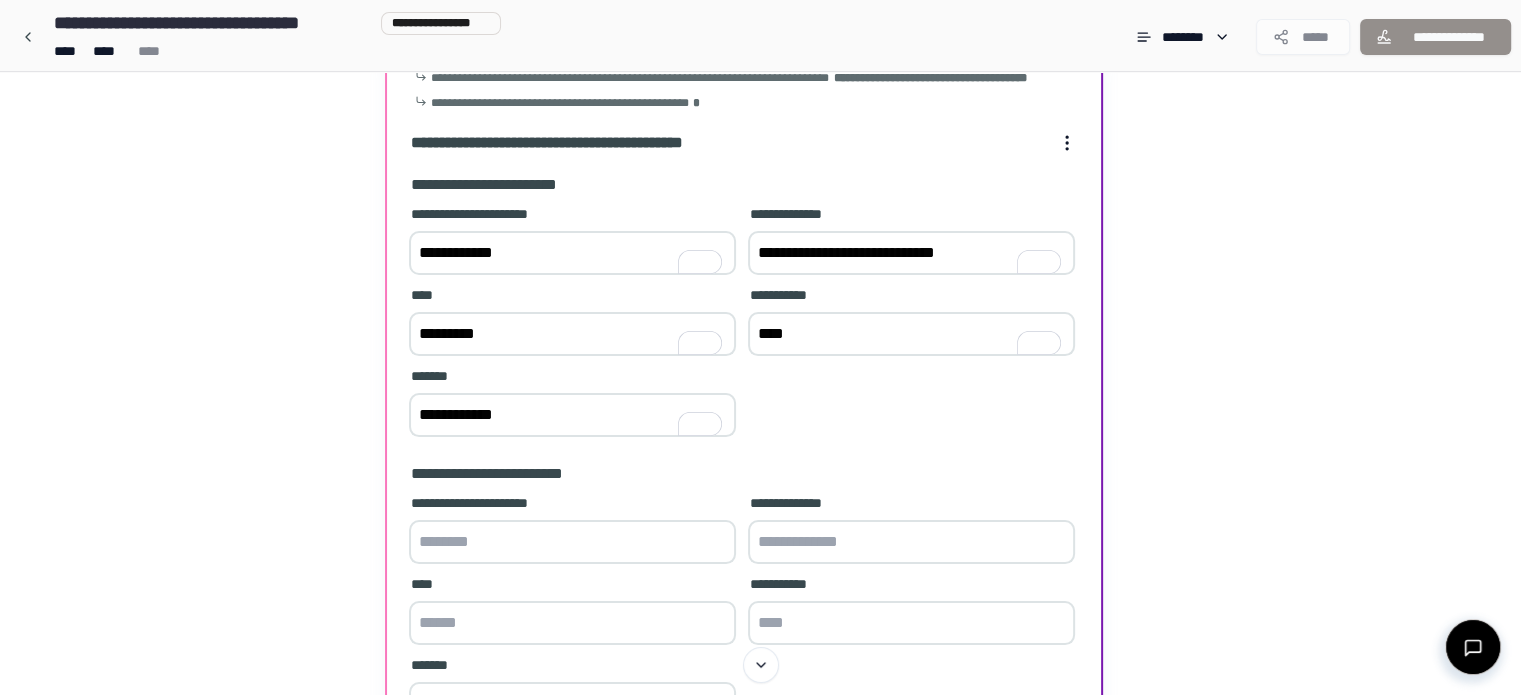 scroll, scrollTop: 324, scrollLeft: 0, axis: vertical 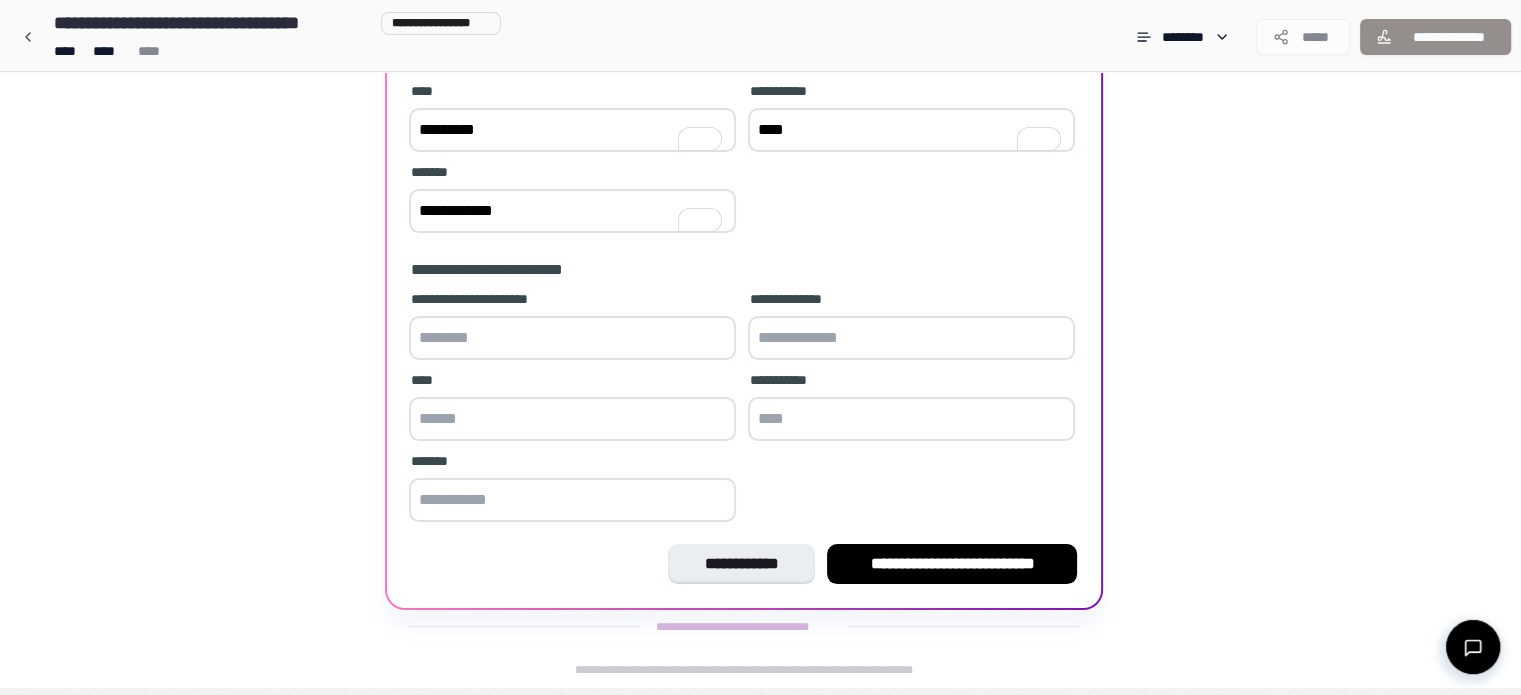type on "**********" 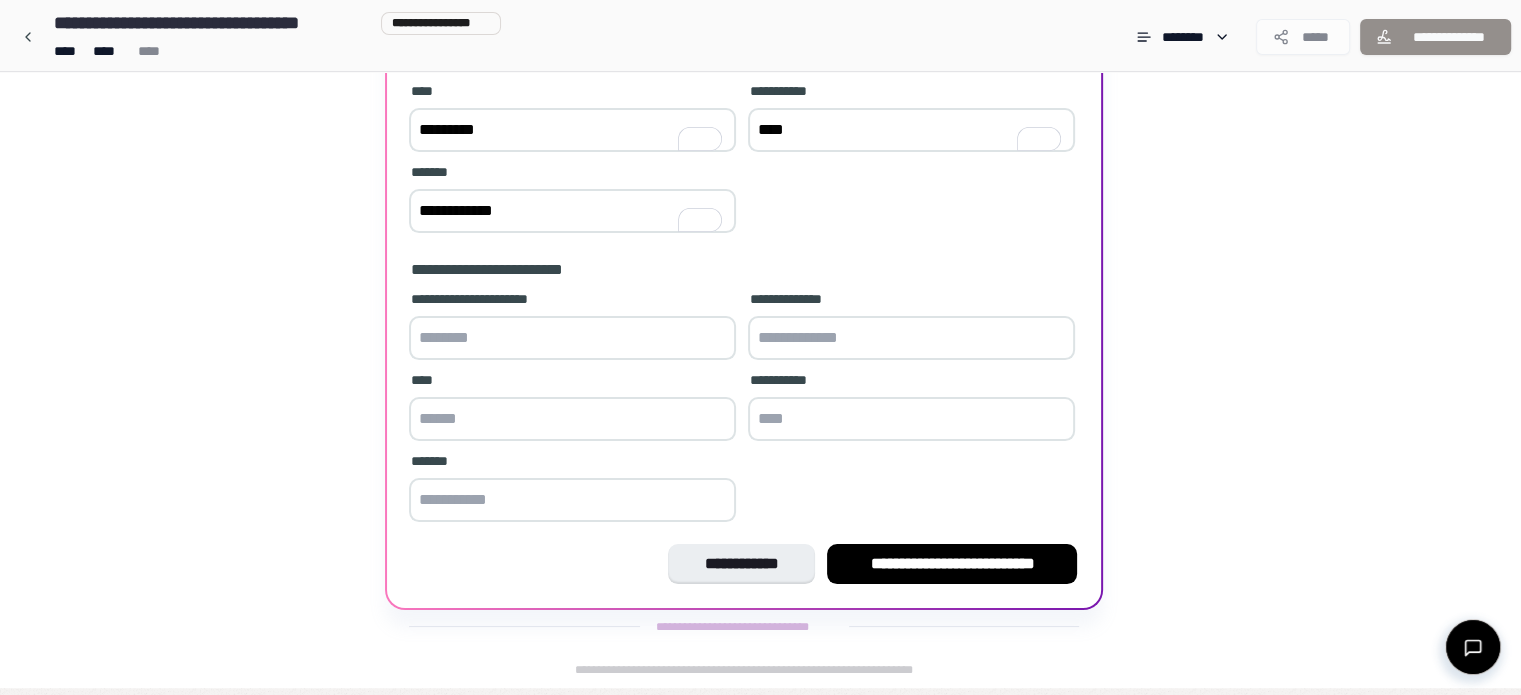 click at bounding box center (572, 338) 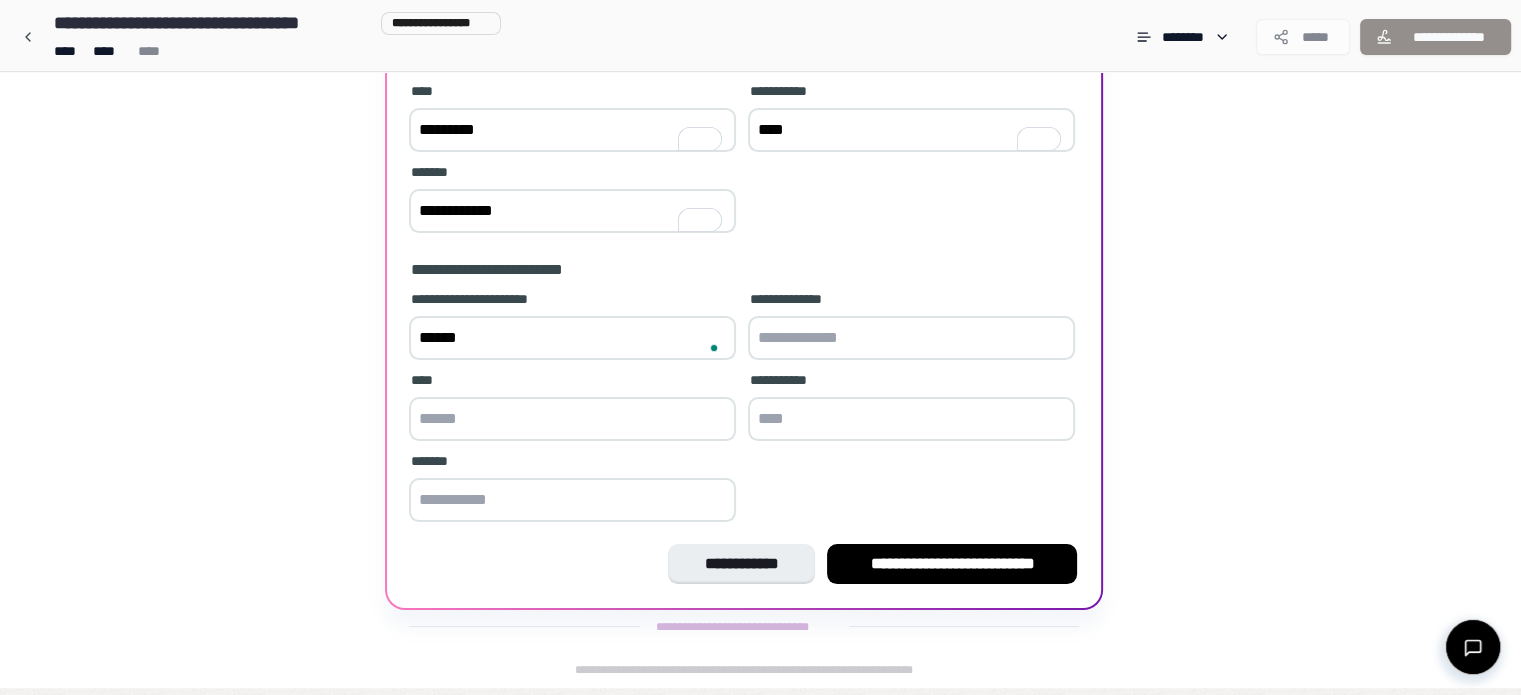 type on "******" 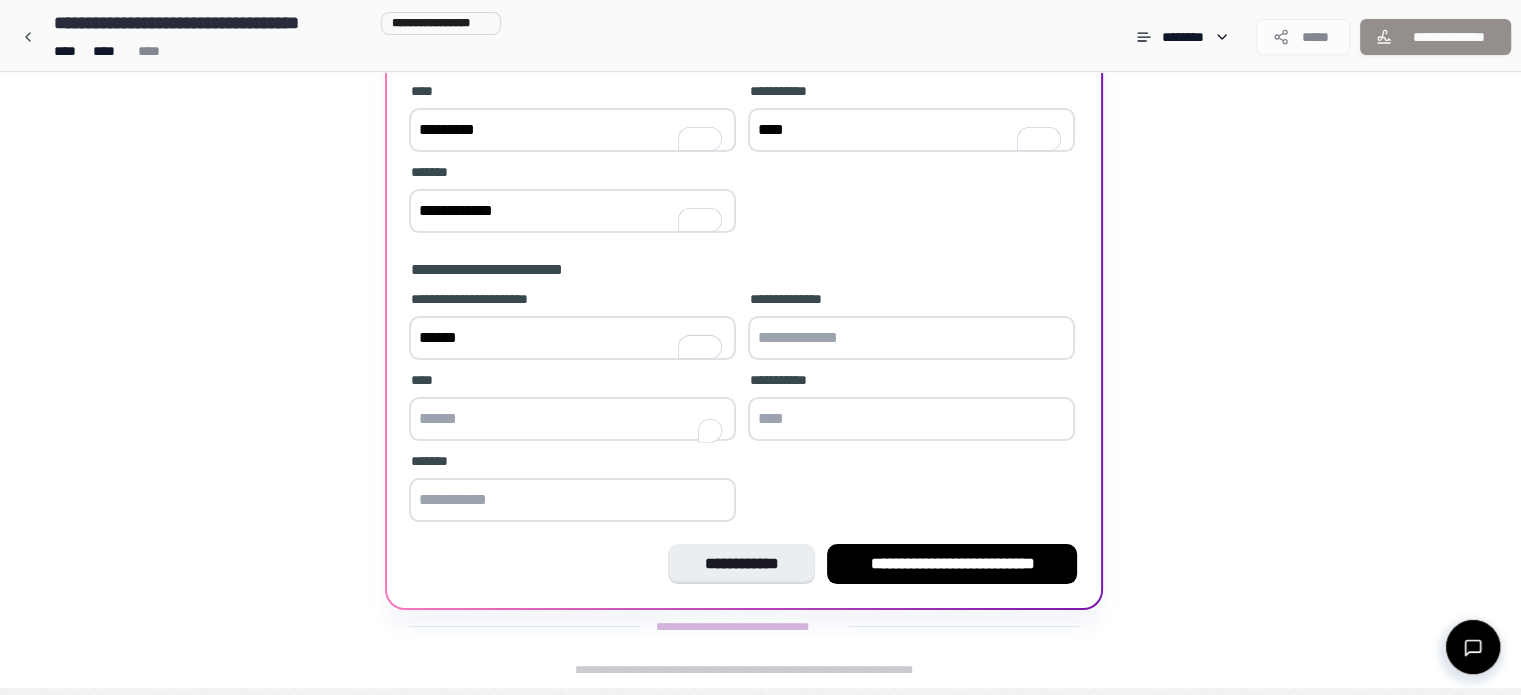 click at bounding box center (572, 419) 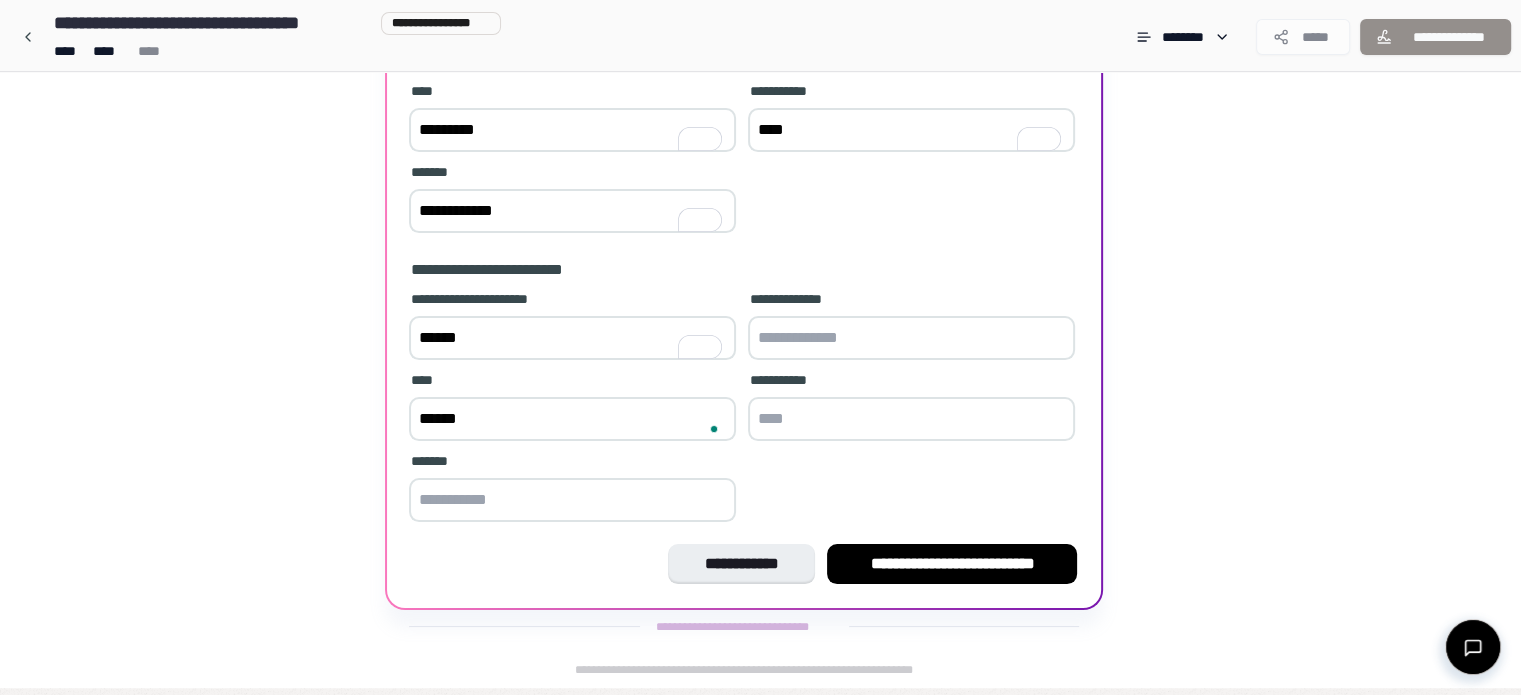type on "******" 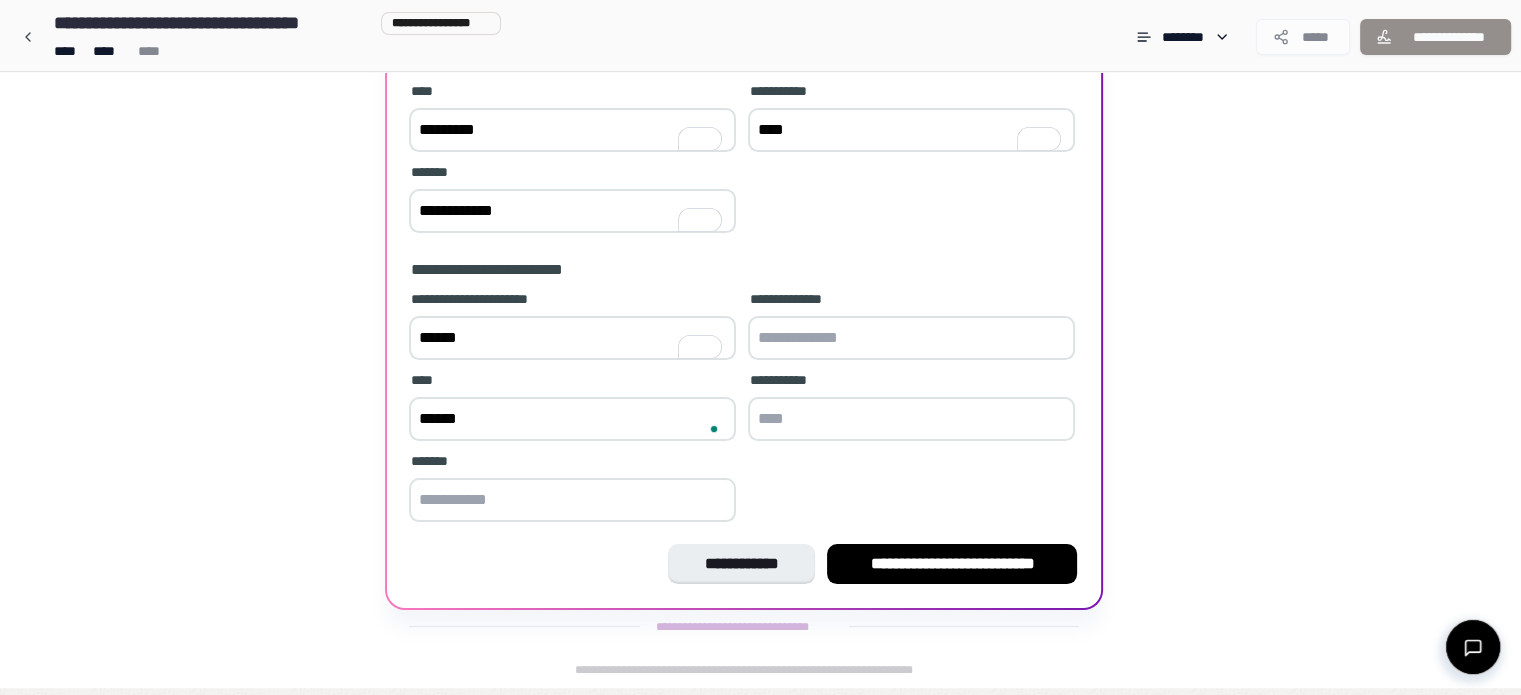 click at bounding box center (911, 338) 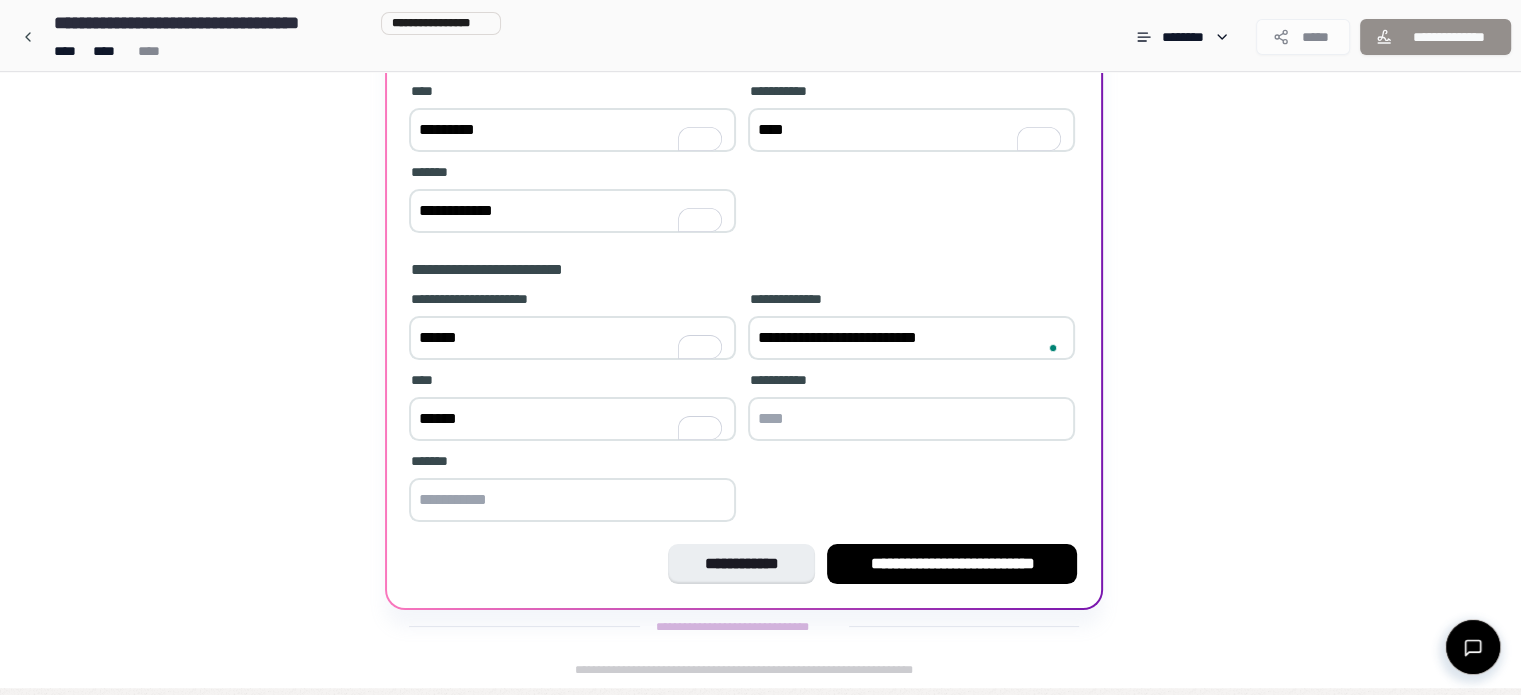 type on "**********" 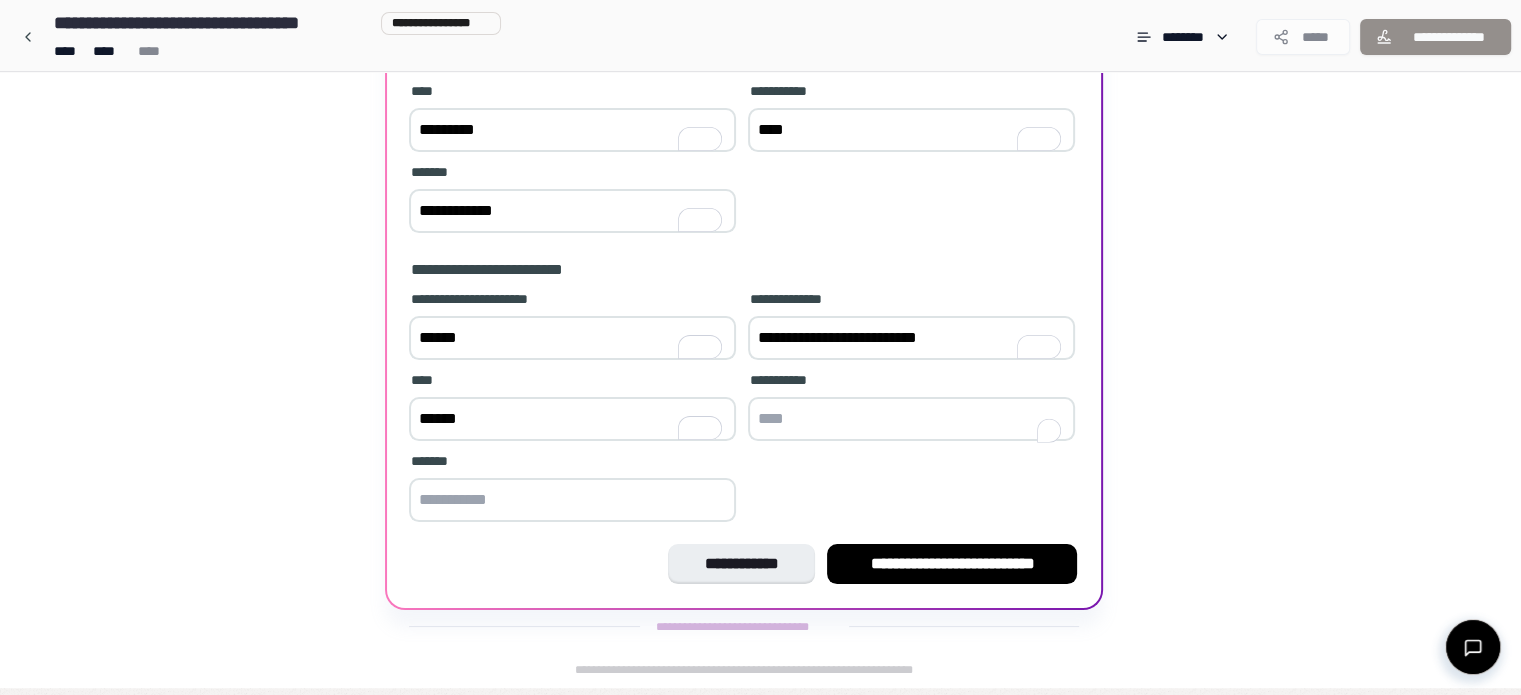 click at bounding box center (911, 419) 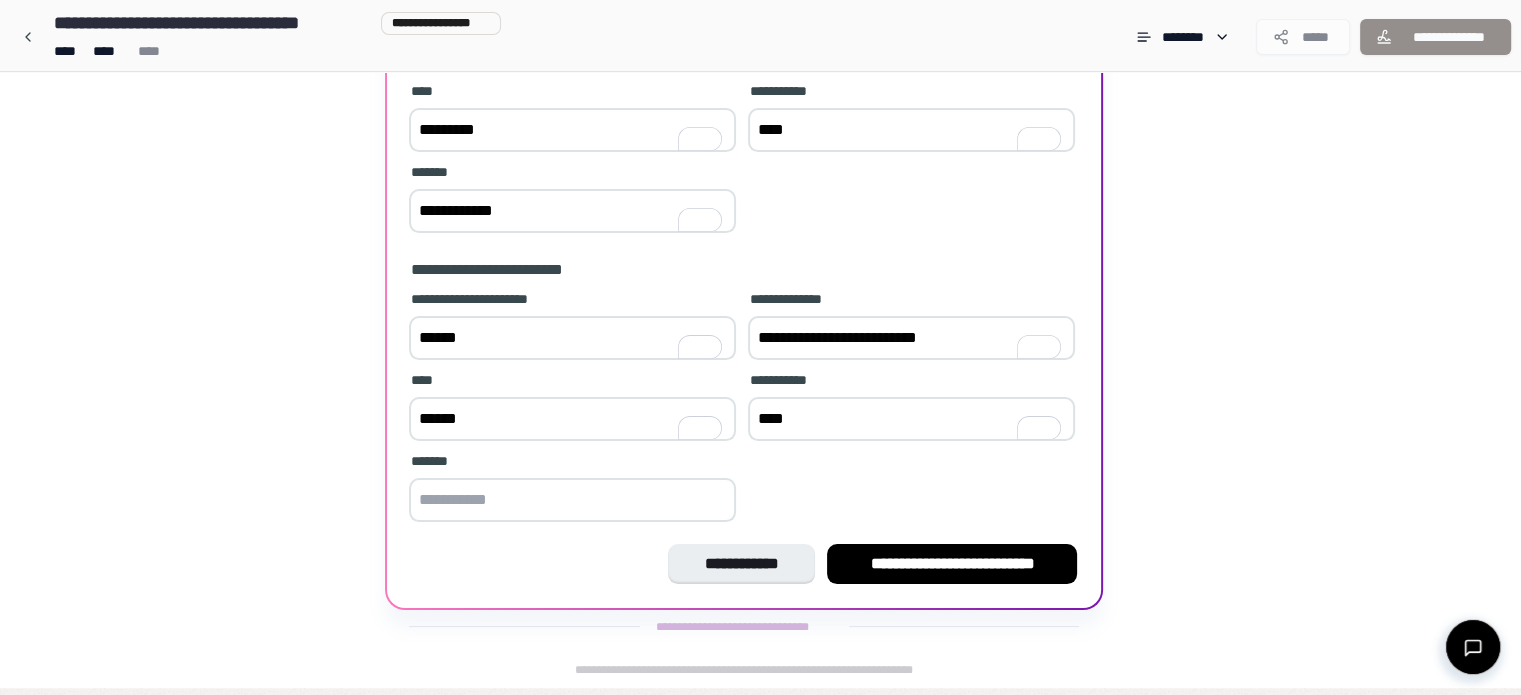 type on "****" 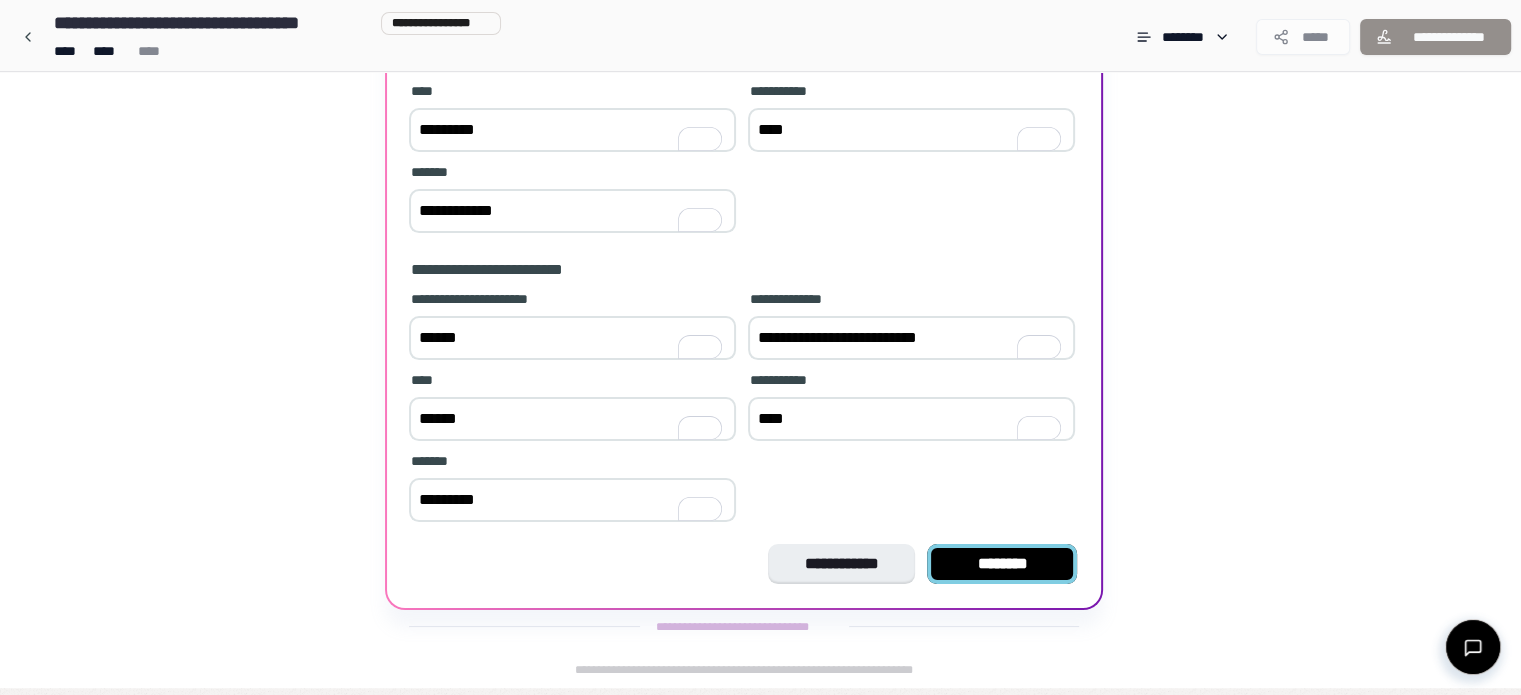 type on "*********" 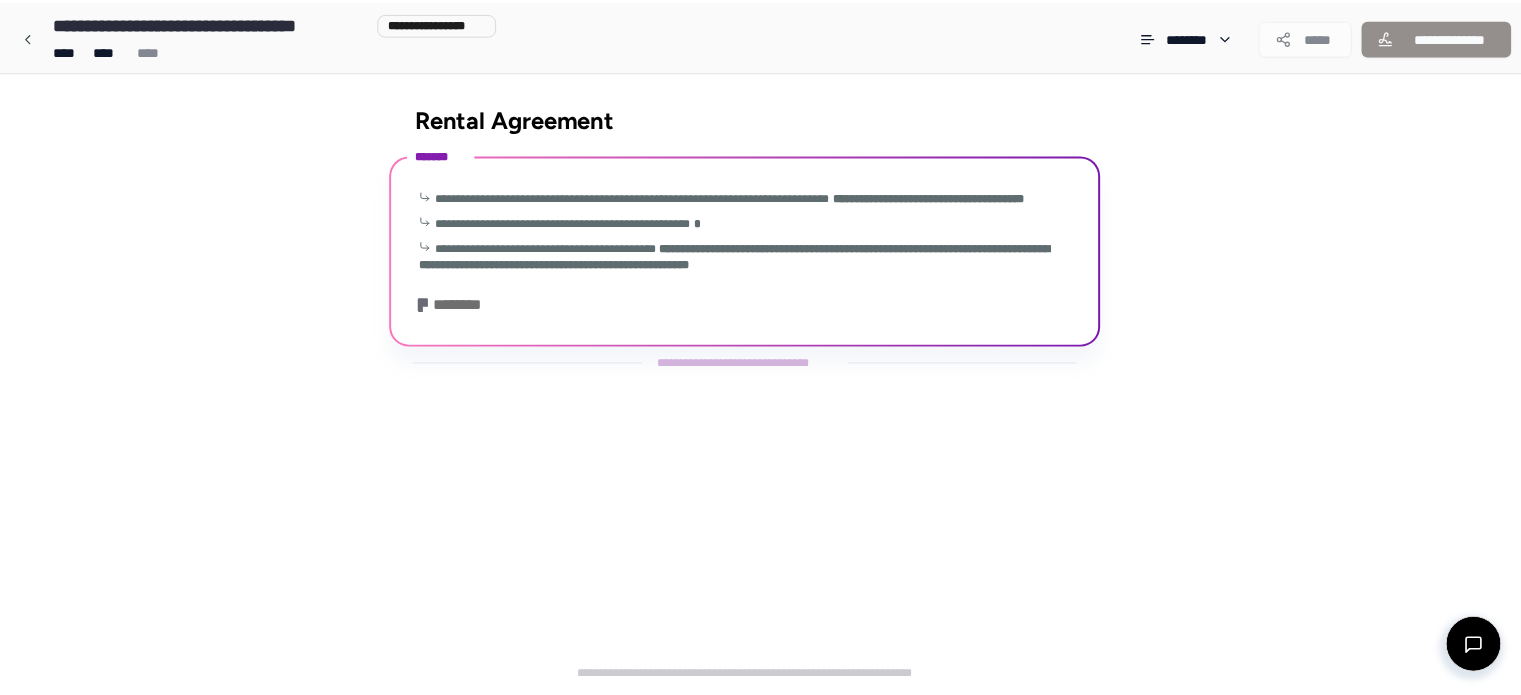 scroll, scrollTop: 43, scrollLeft: 0, axis: vertical 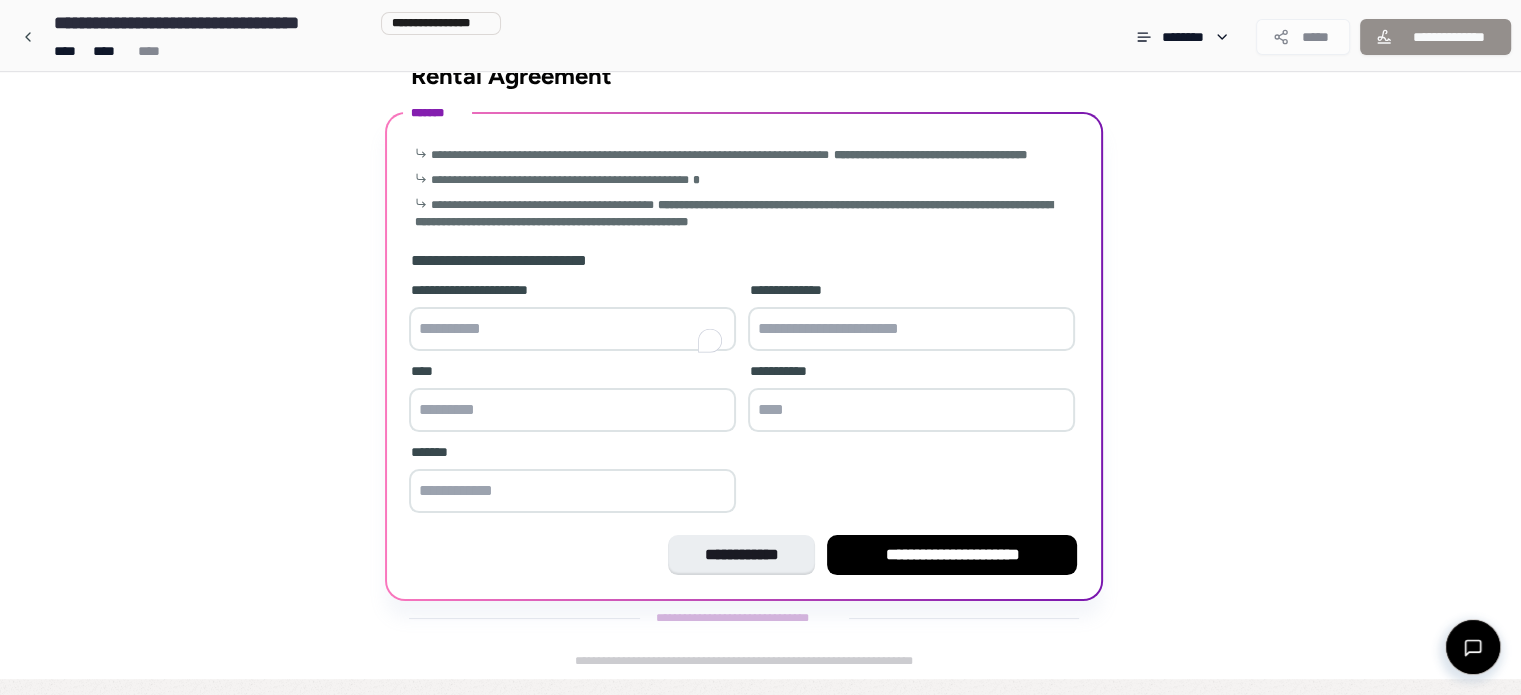 click at bounding box center [572, 329] 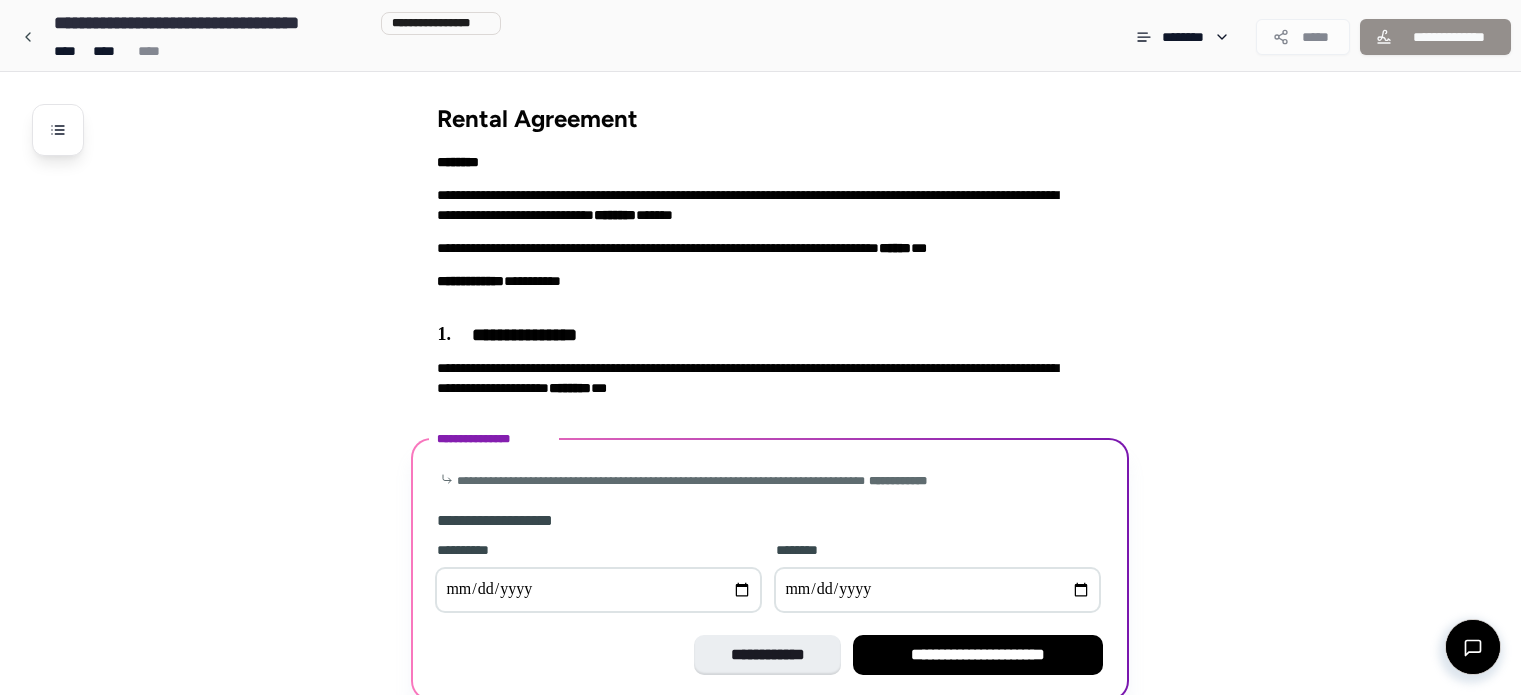 scroll, scrollTop: 81, scrollLeft: 0, axis: vertical 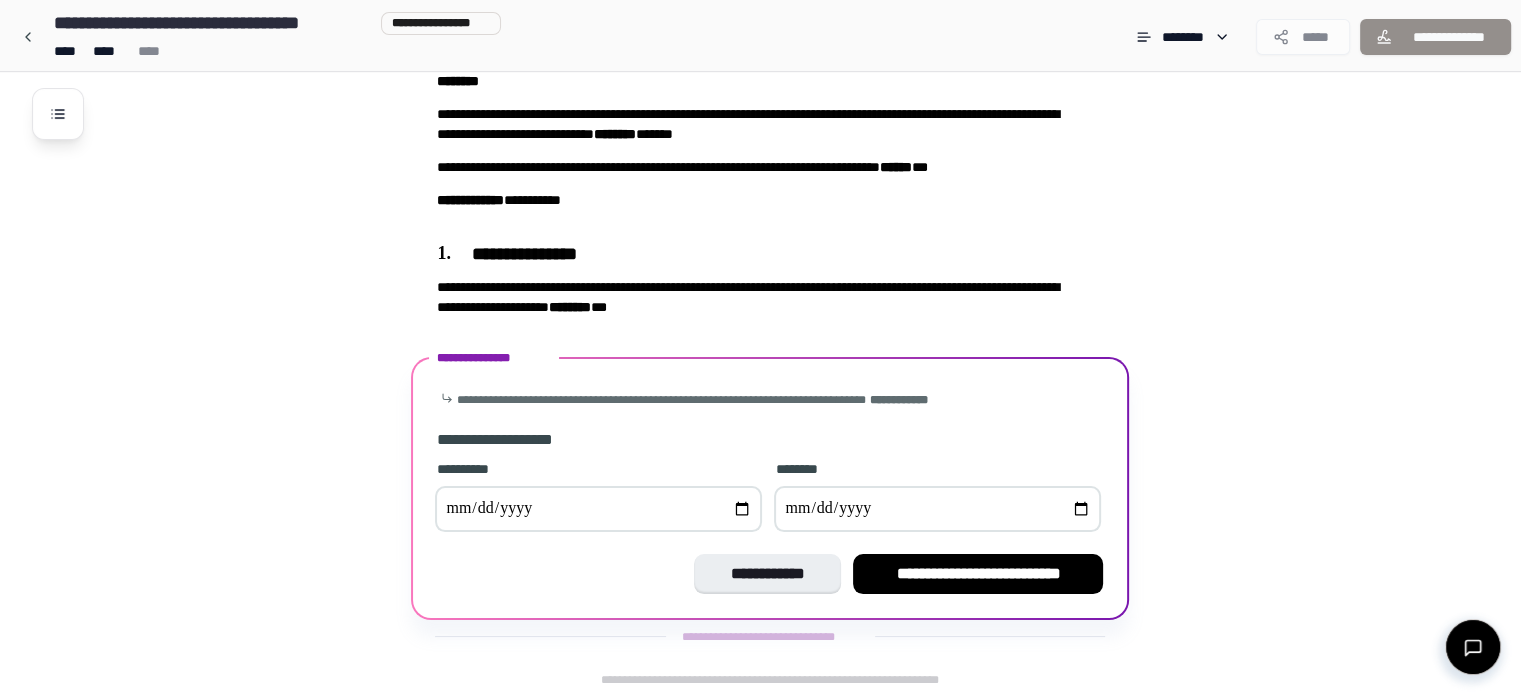 type on "**********" 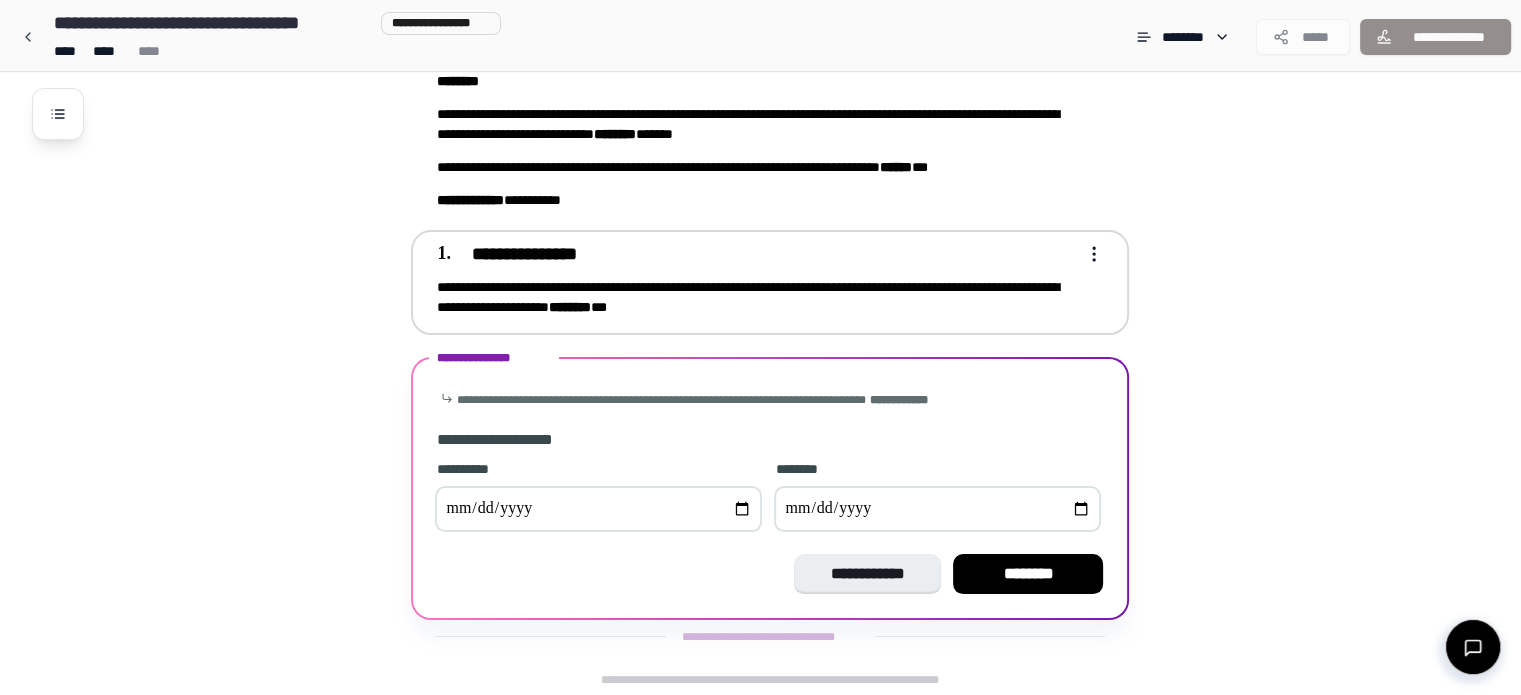 type on "**********" 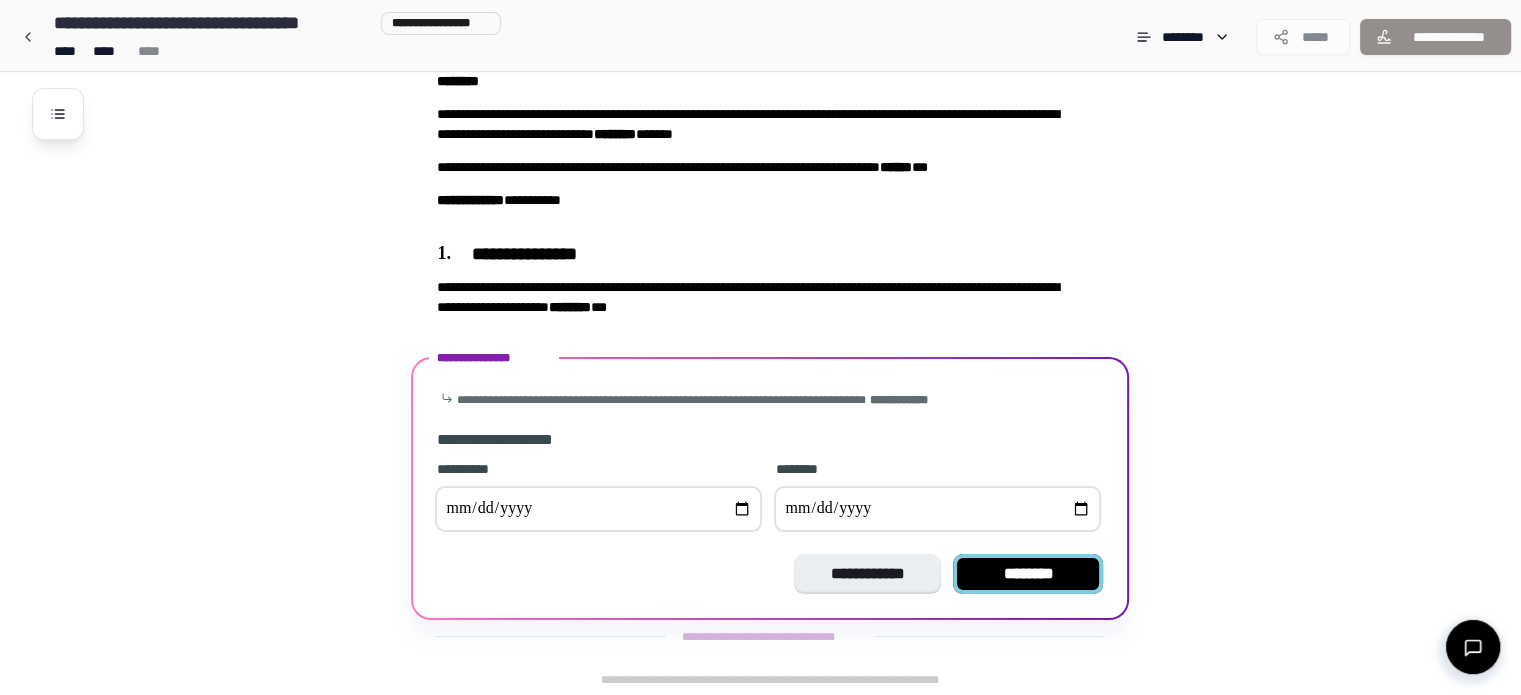 click on "********" at bounding box center [1028, 574] 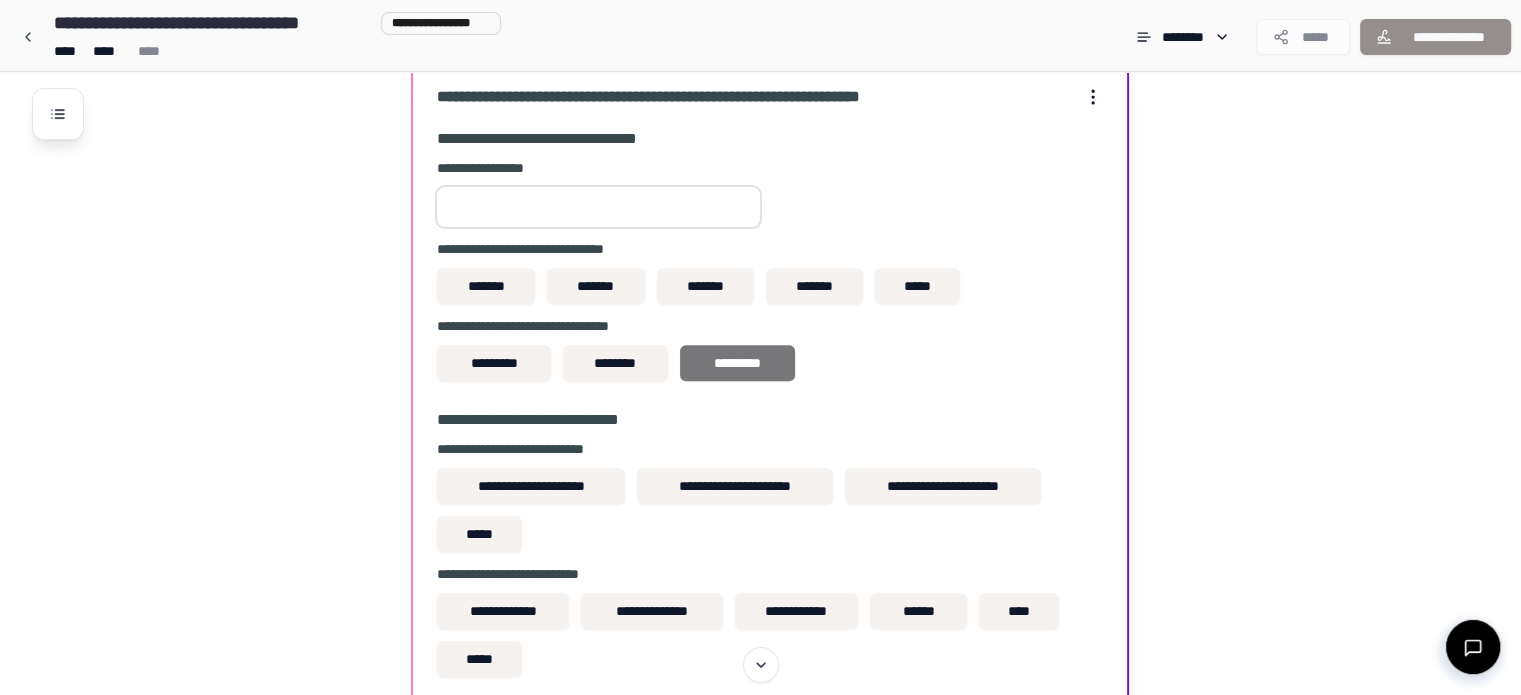 scroll, scrollTop: 680, scrollLeft: 0, axis: vertical 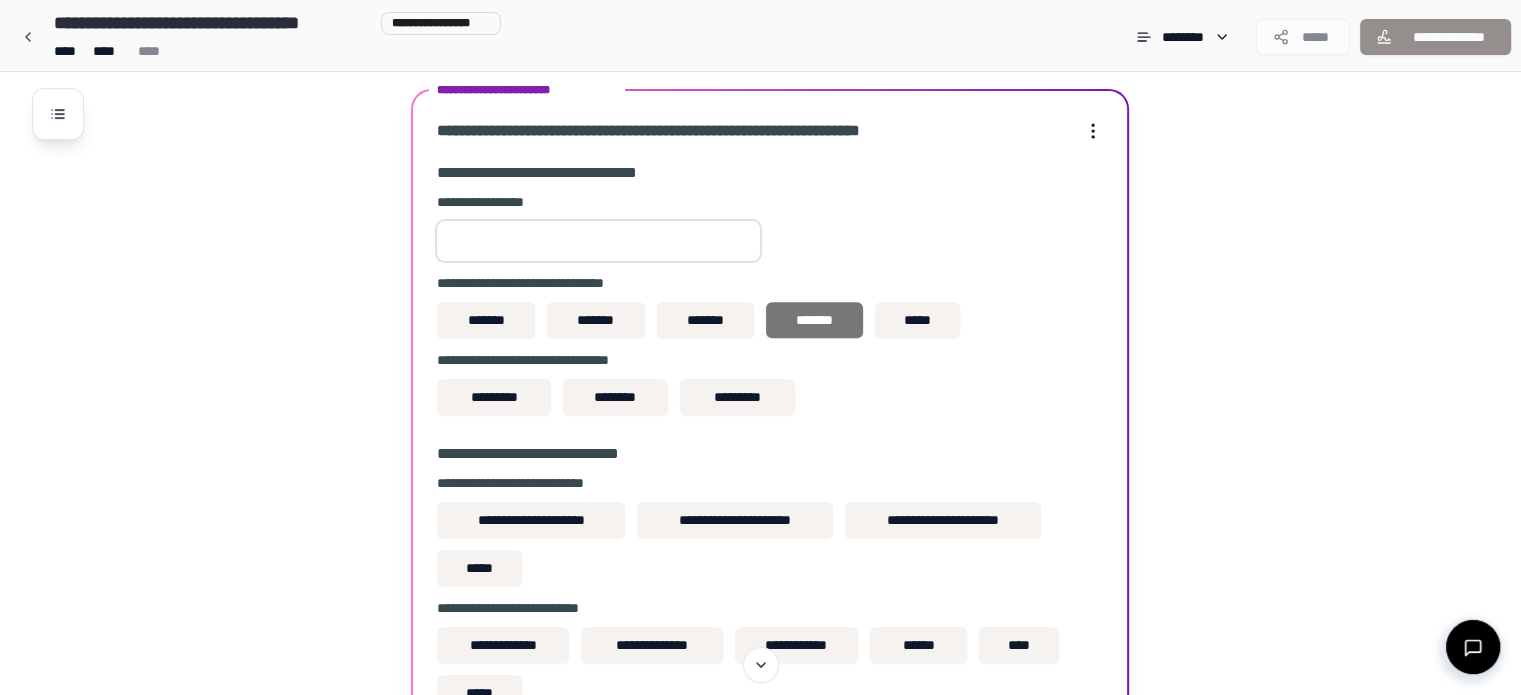 click on "*******" at bounding box center [815, 320] 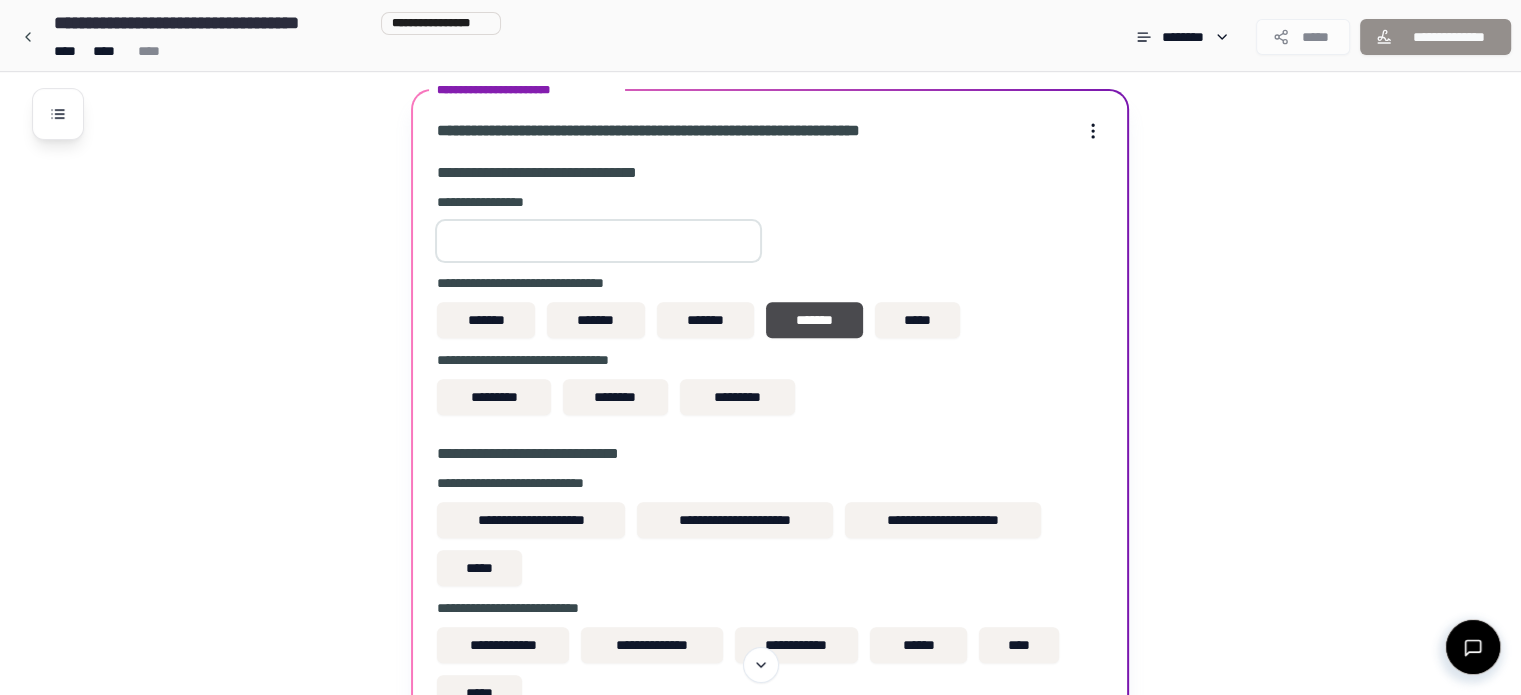 click at bounding box center [598, 241] 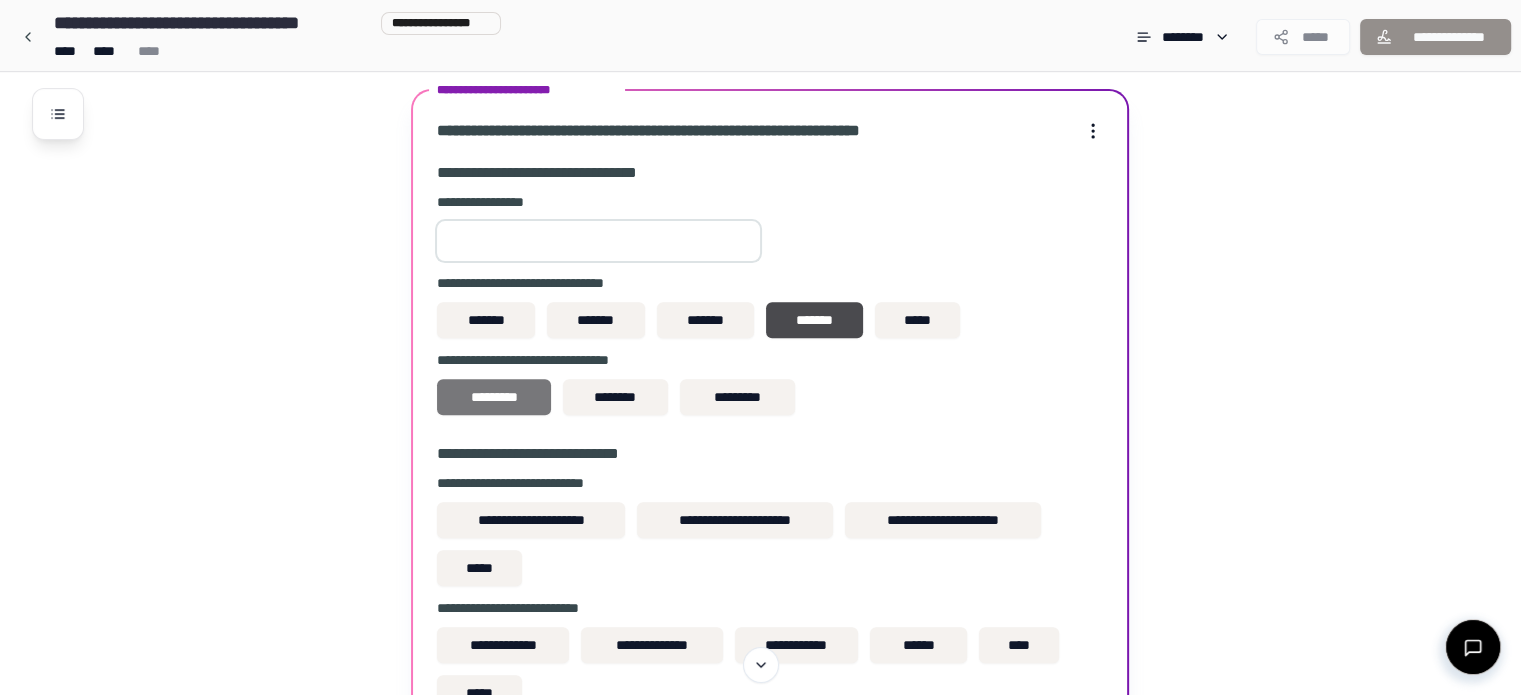 type on "*******" 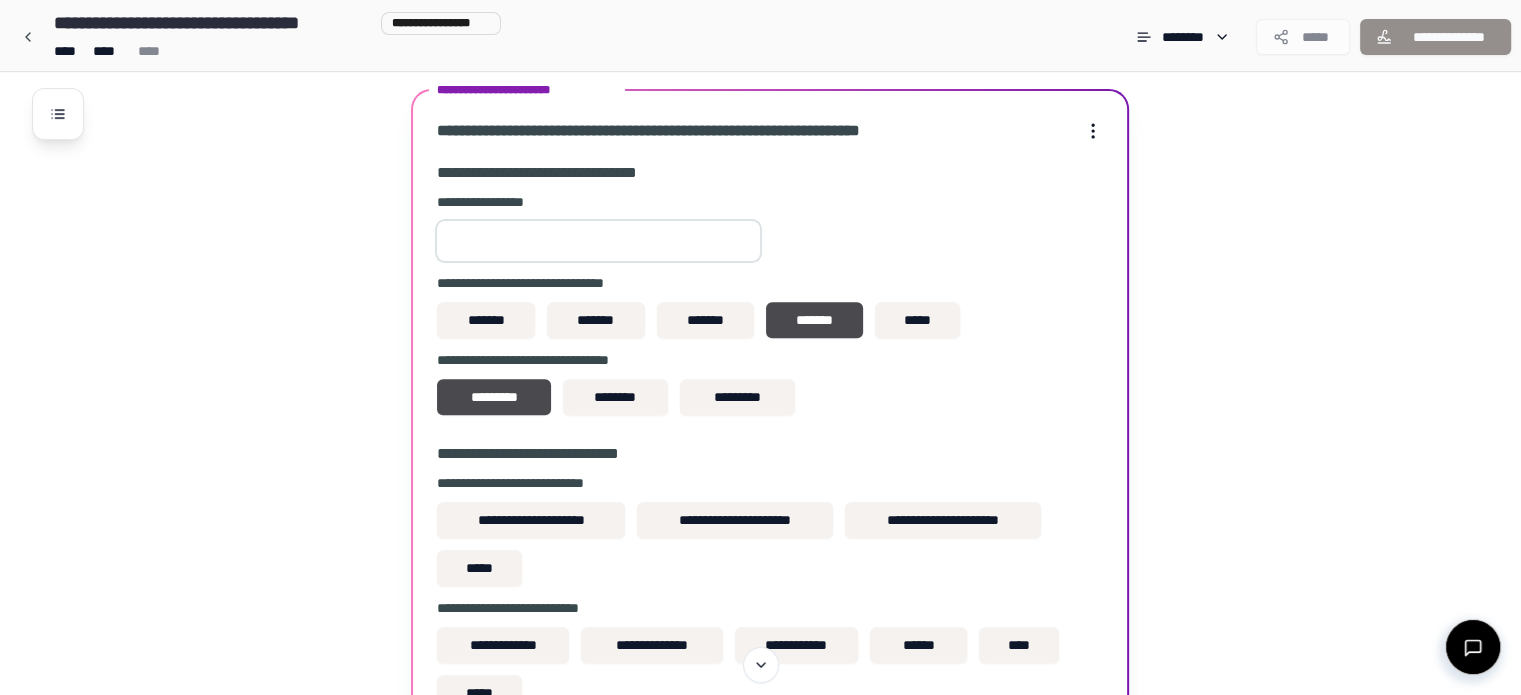 scroll, scrollTop: 730, scrollLeft: 0, axis: vertical 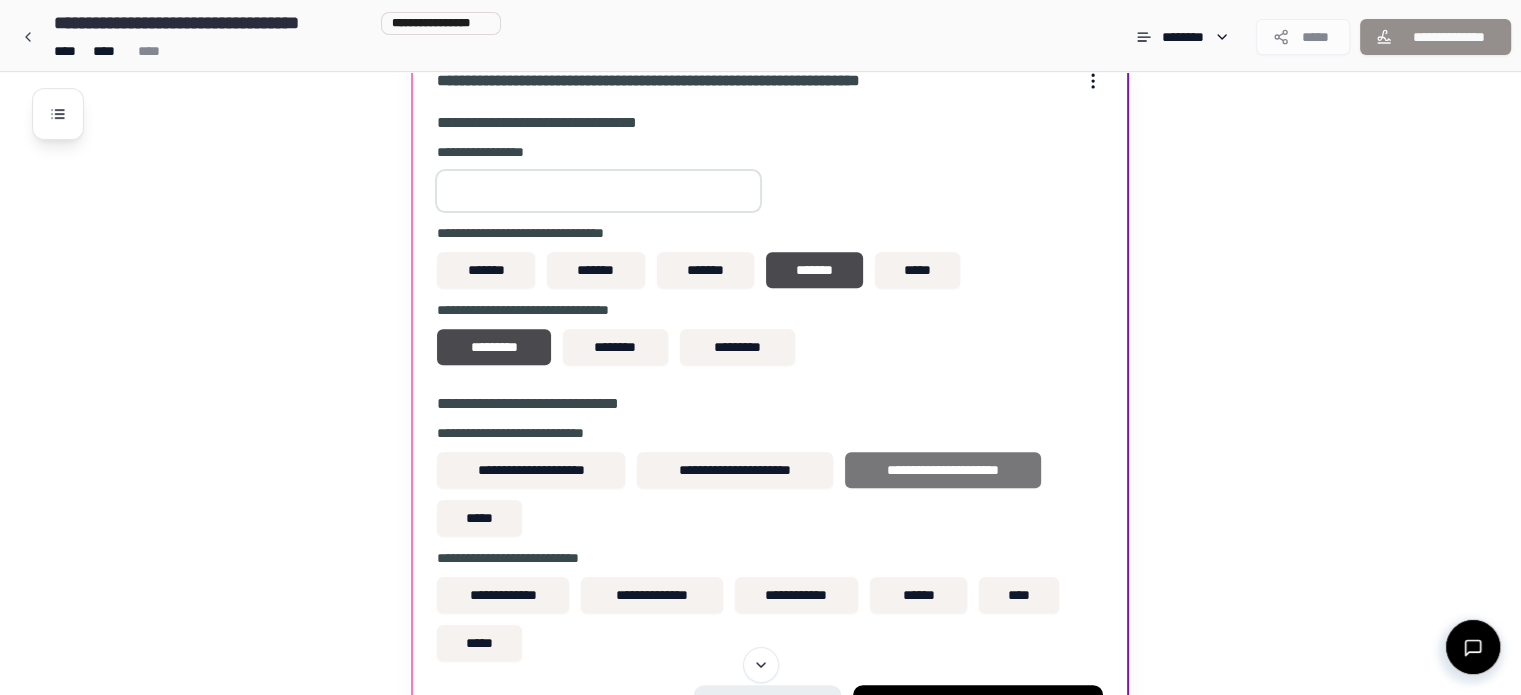 click on "**********" at bounding box center (943, 470) 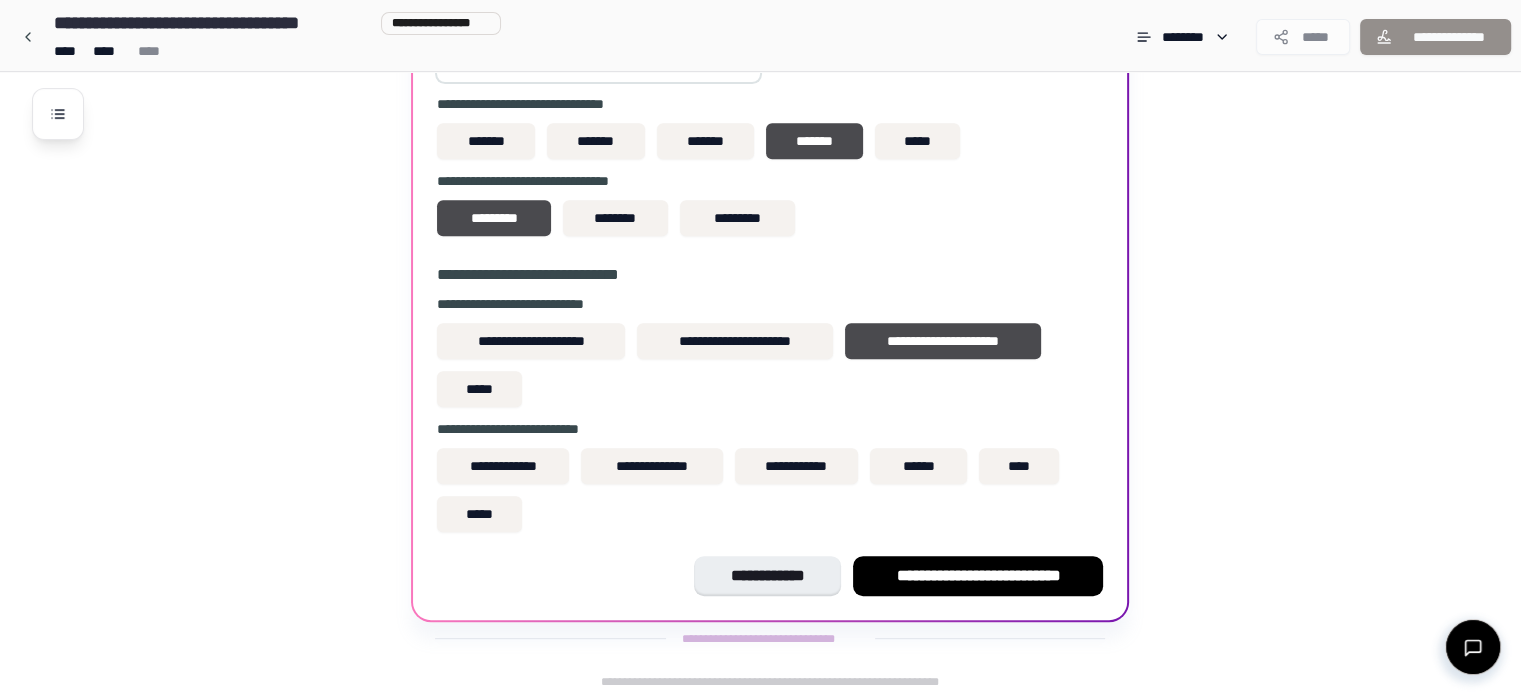 scroll, scrollTop: 860, scrollLeft: 0, axis: vertical 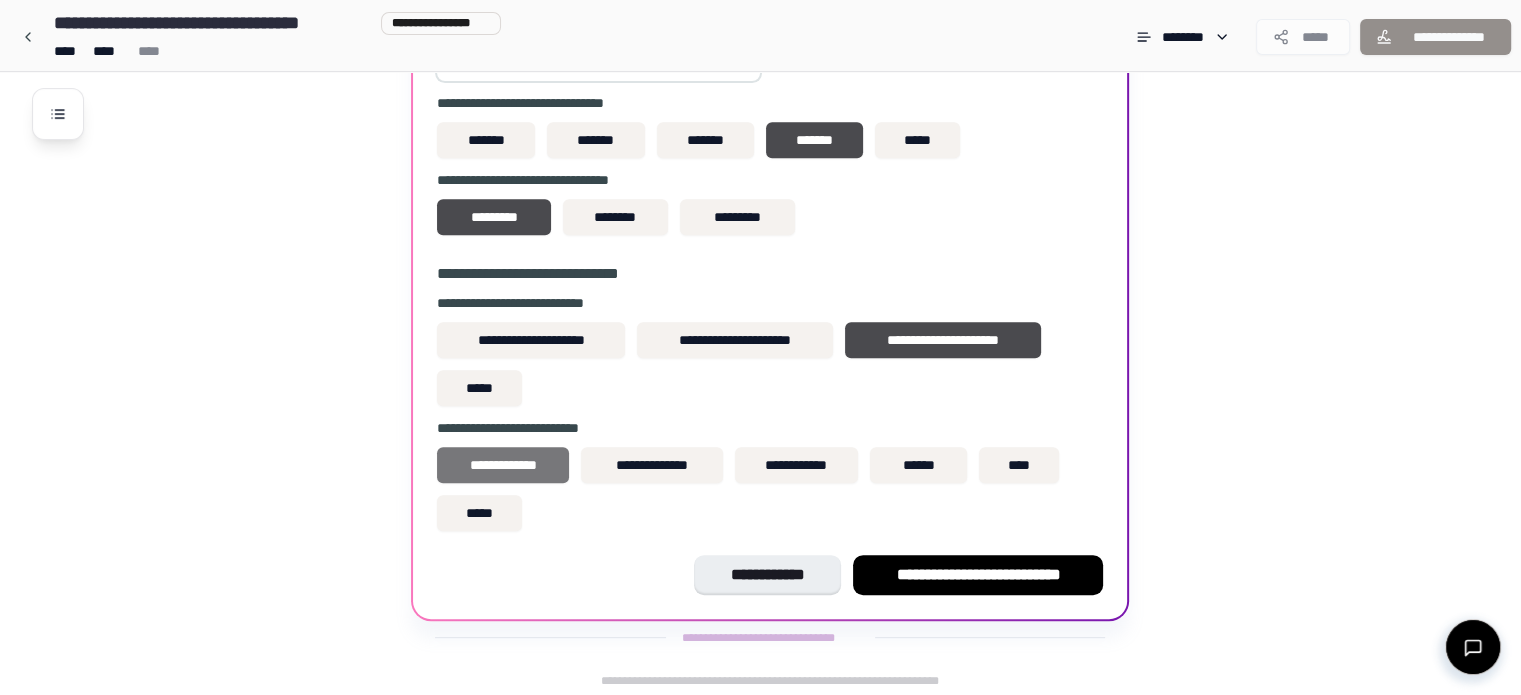 click on "**********" at bounding box center [503, 465] 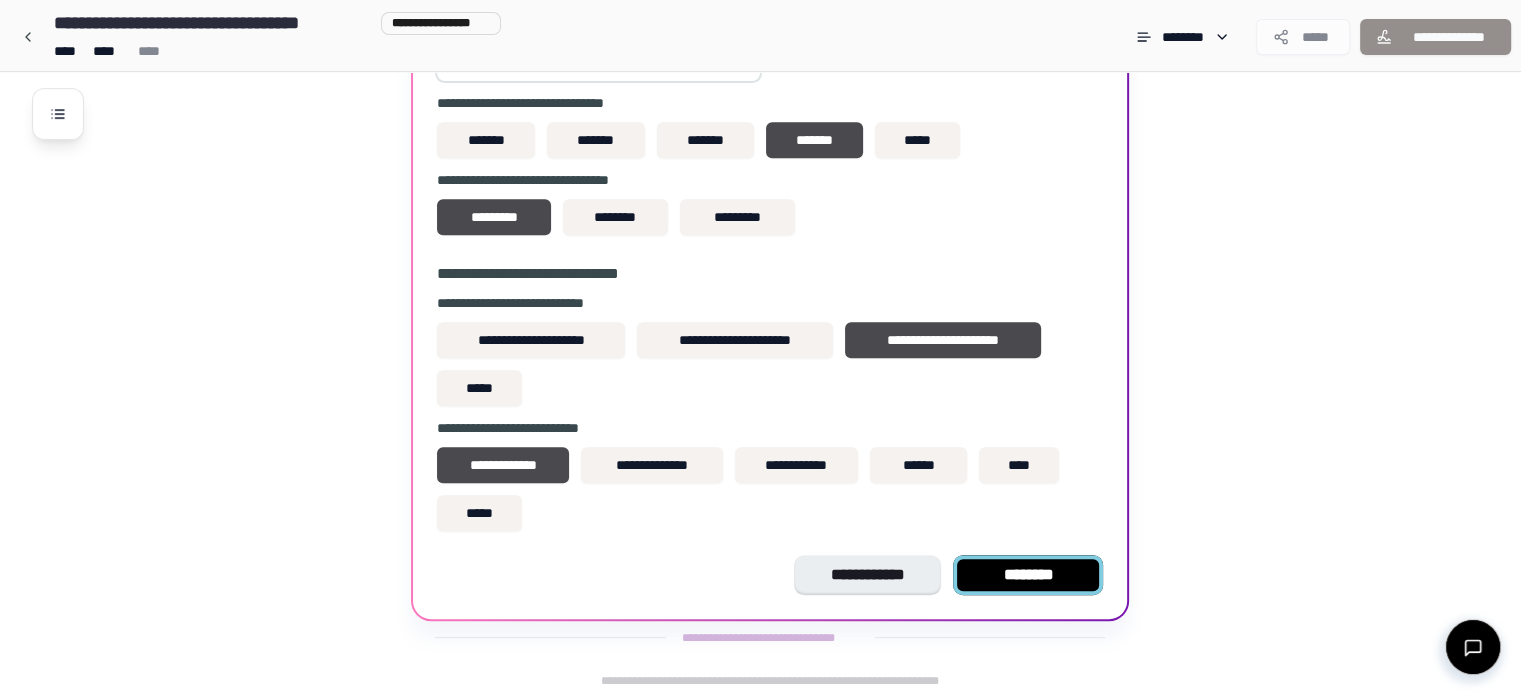 click on "********" at bounding box center (1028, 575) 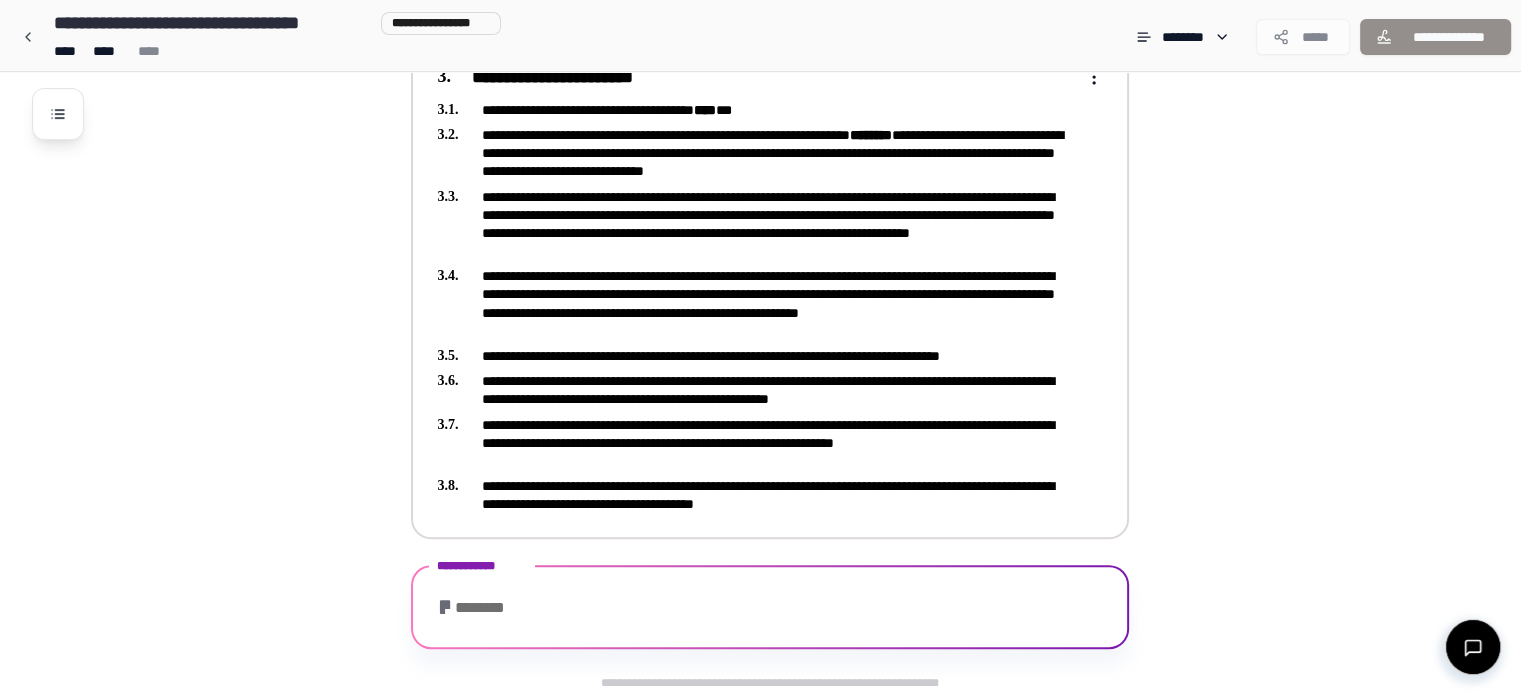scroll, scrollTop: 850, scrollLeft: 0, axis: vertical 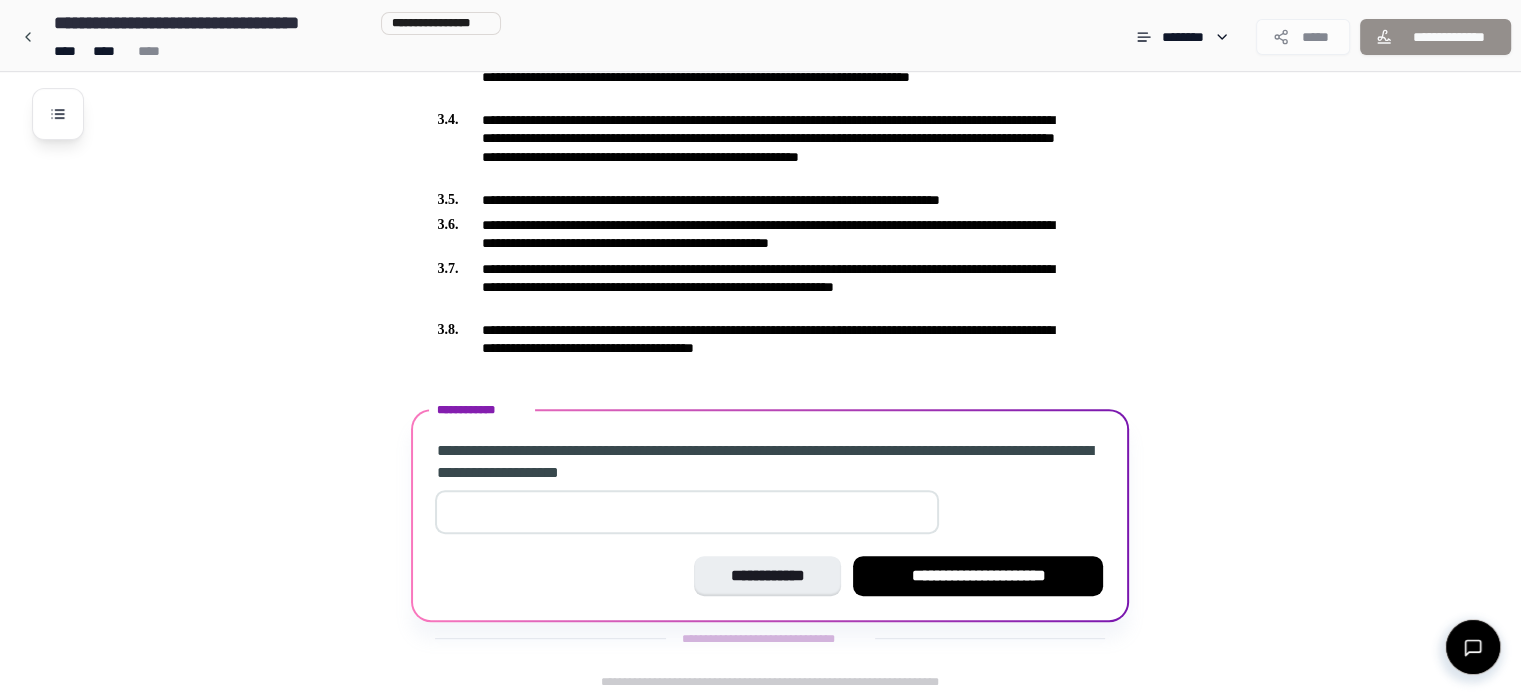 click at bounding box center (687, 512) 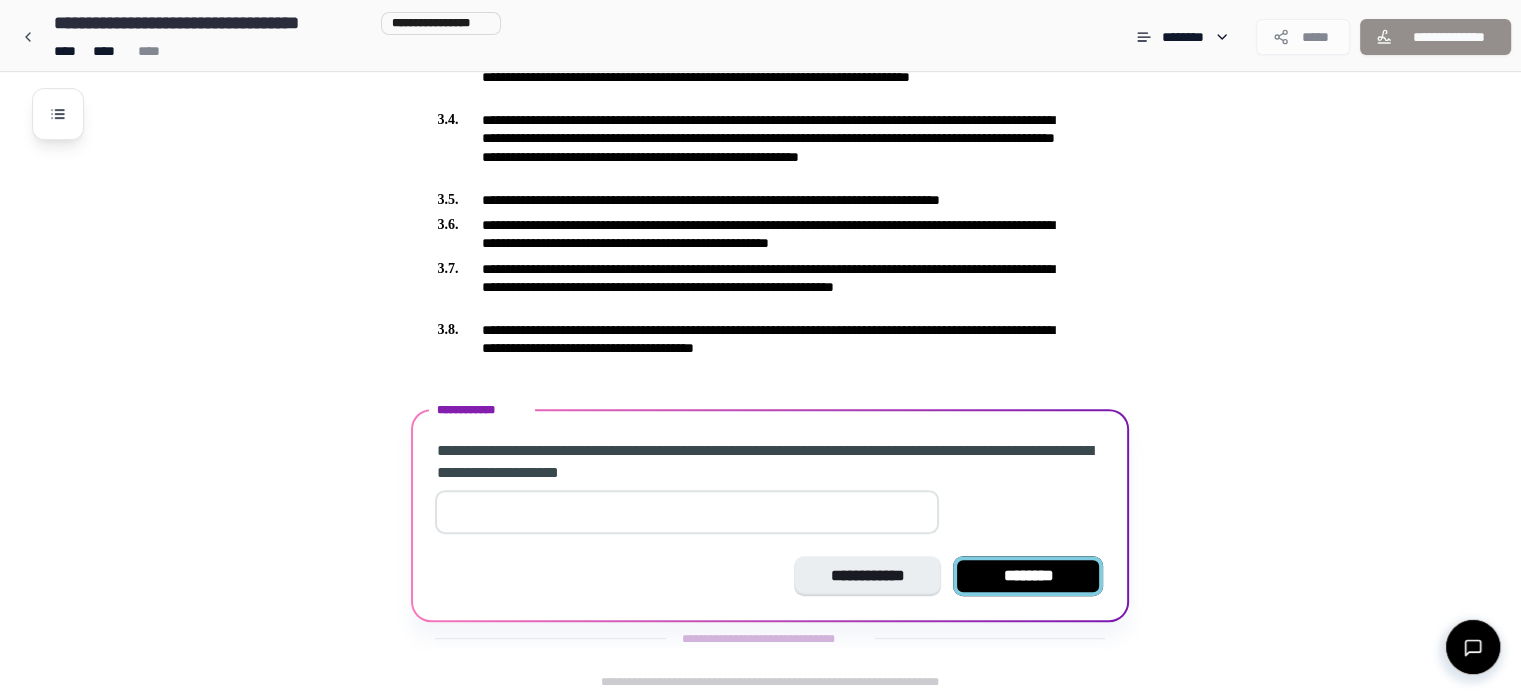 type on "*" 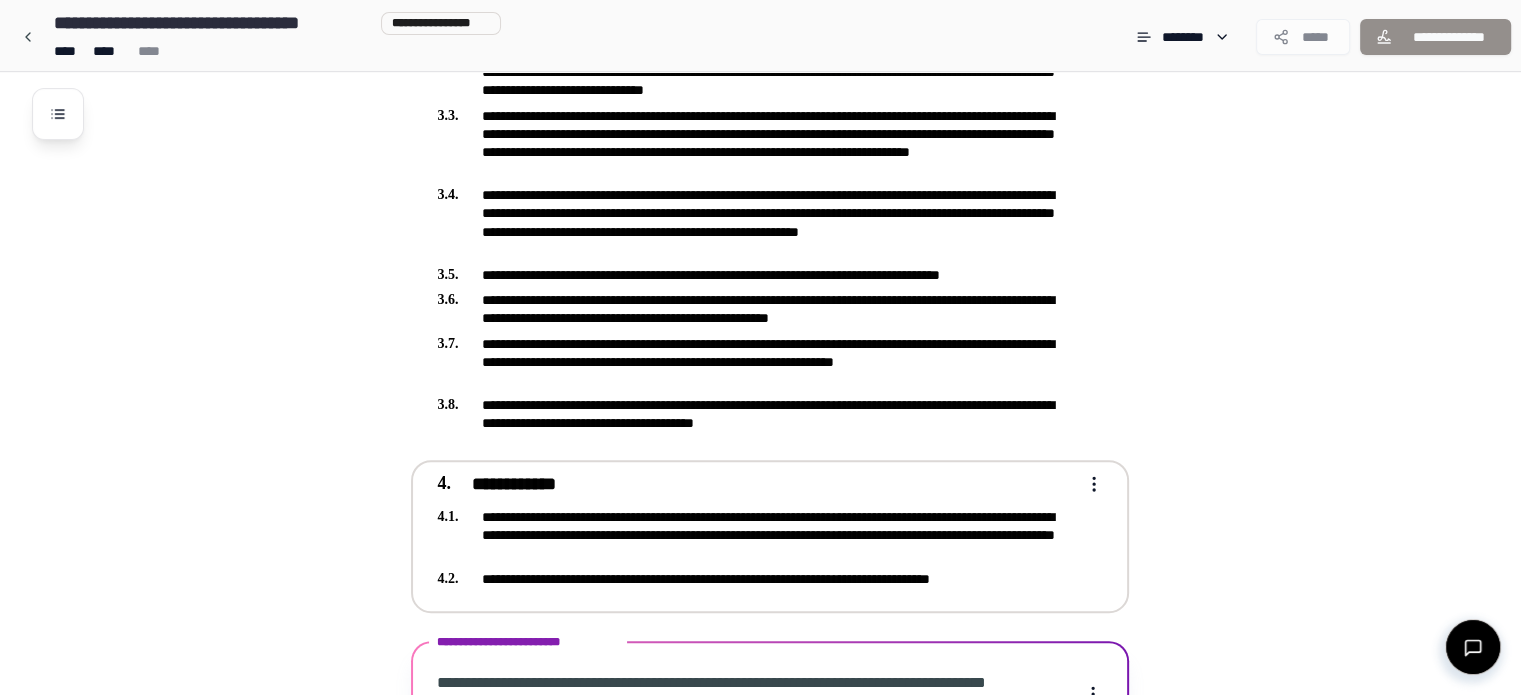scroll, scrollTop: 942, scrollLeft: 0, axis: vertical 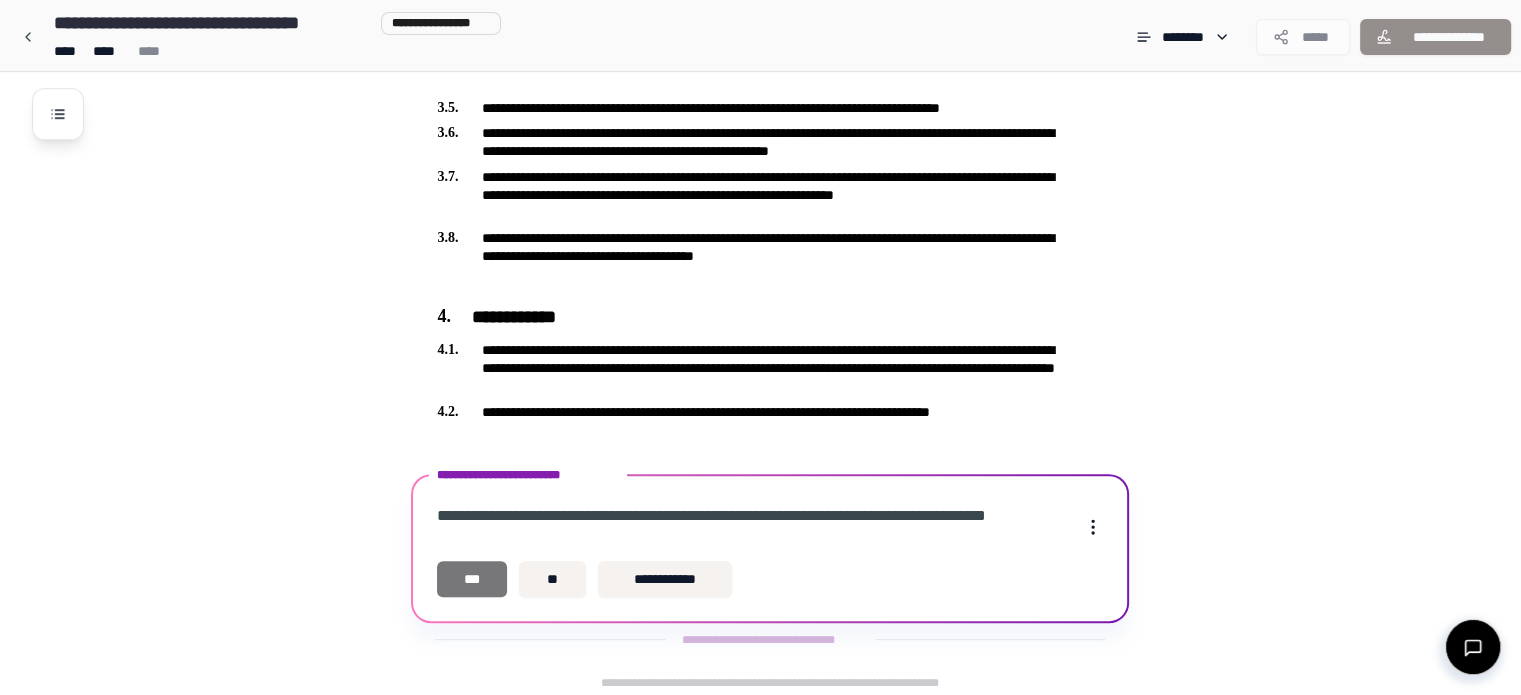 click on "***" at bounding box center [472, 579] 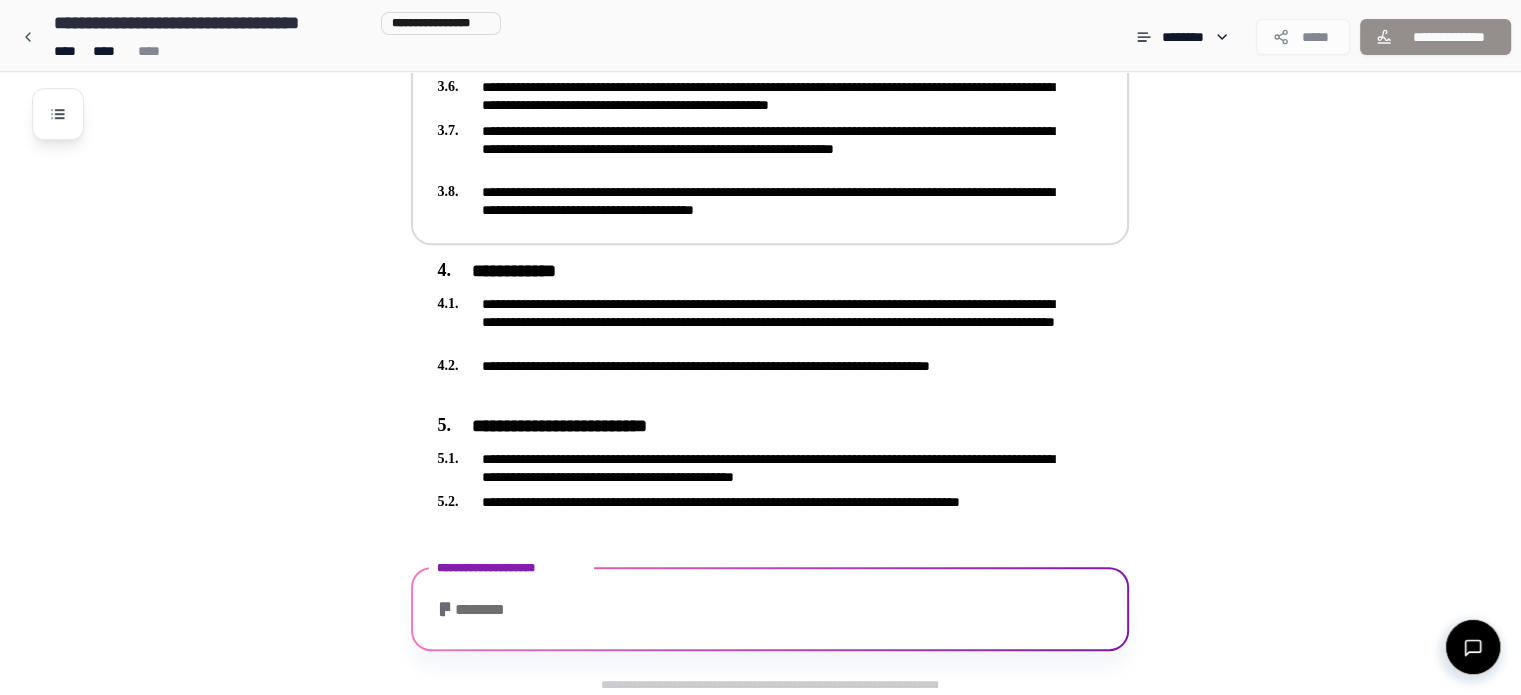 scroll, scrollTop: 1058, scrollLeft: 0, axis: vertical 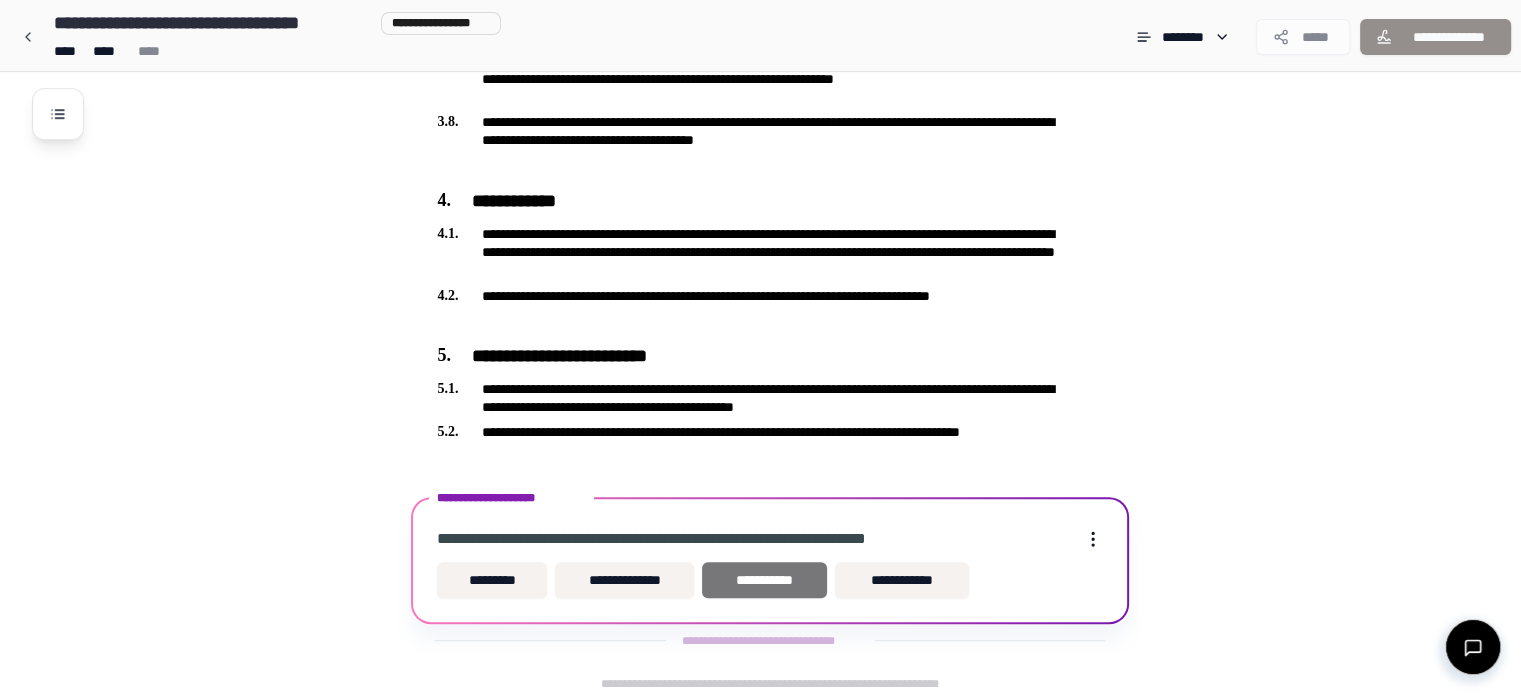 click on "**********" at bounding box center [764, 580] 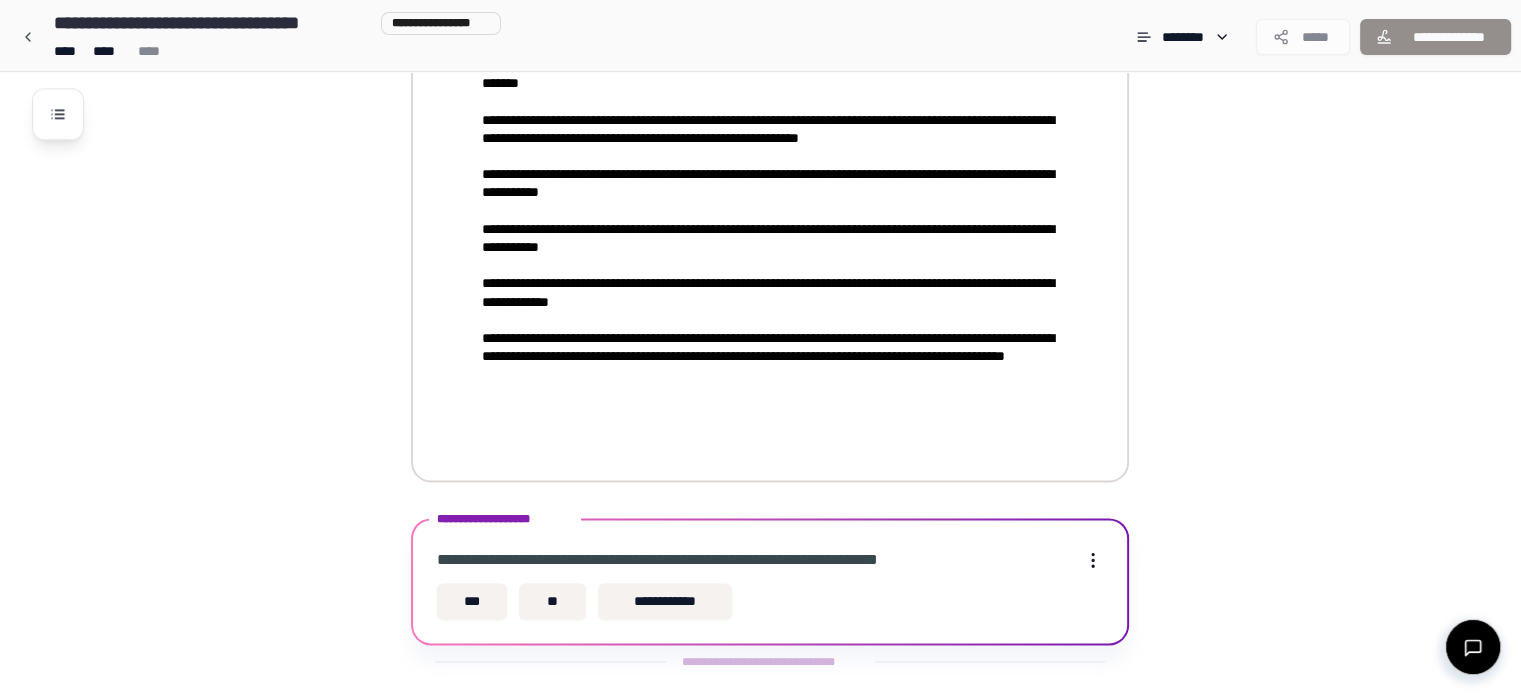 scroll, scrollTop: 2656, scrollLeft: 0, axis: vertical 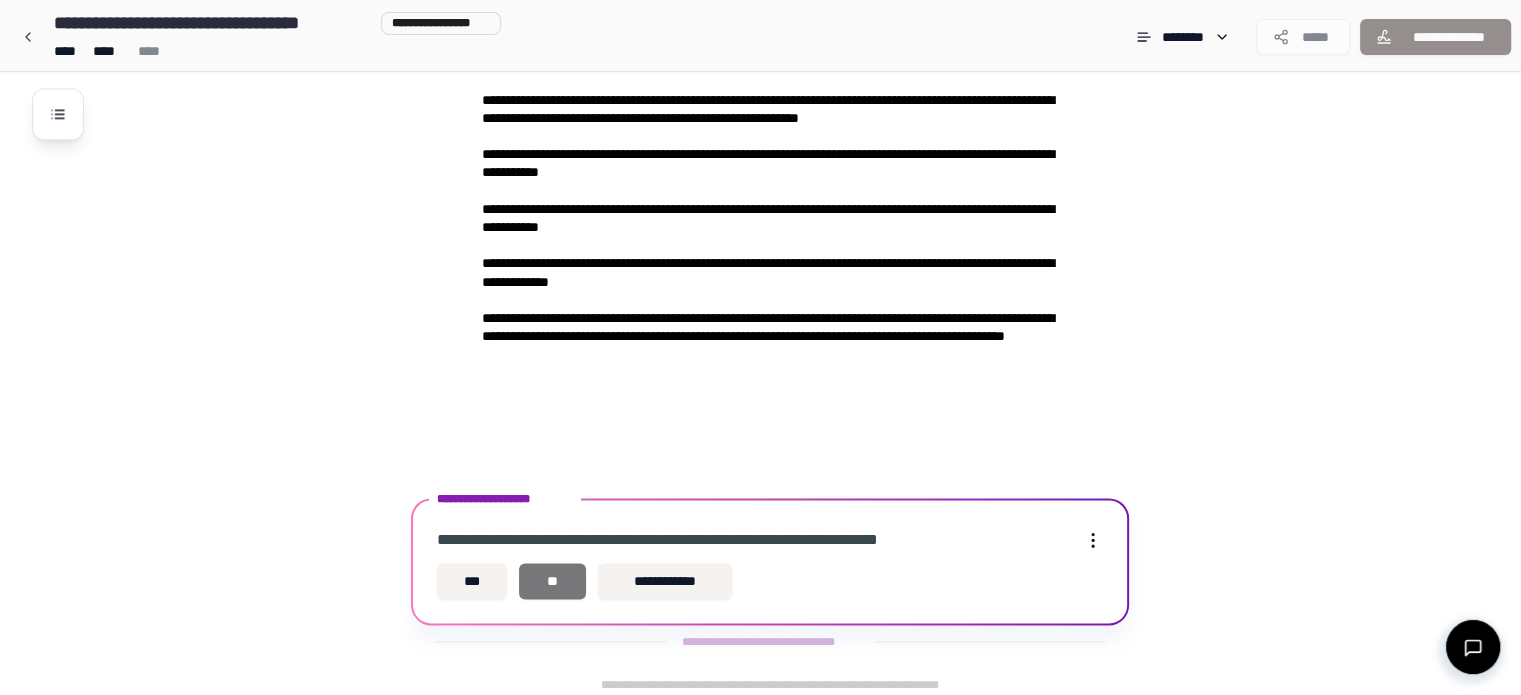 click on "**" at bounding box center (552, 581) 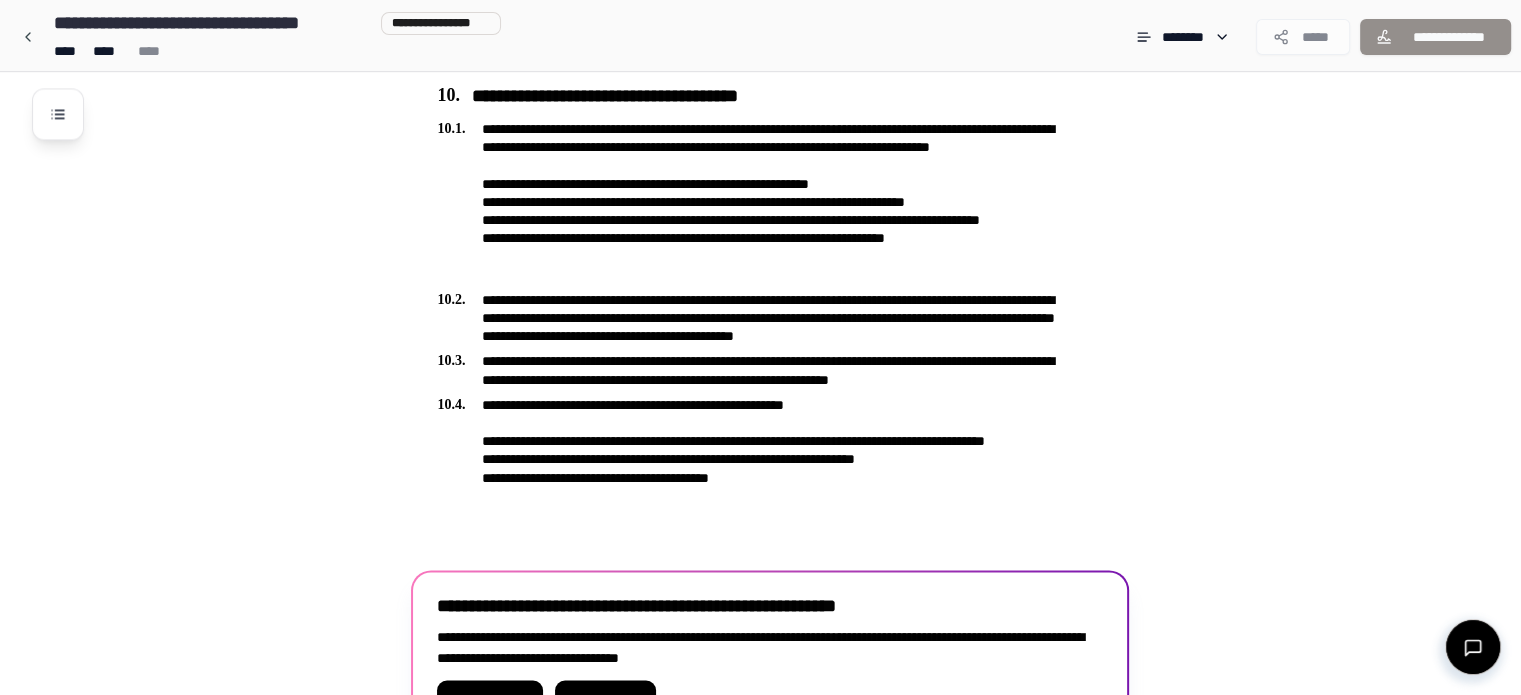 scroll, scrollTop: 3322, scrollLeft: 0, axis: vertical 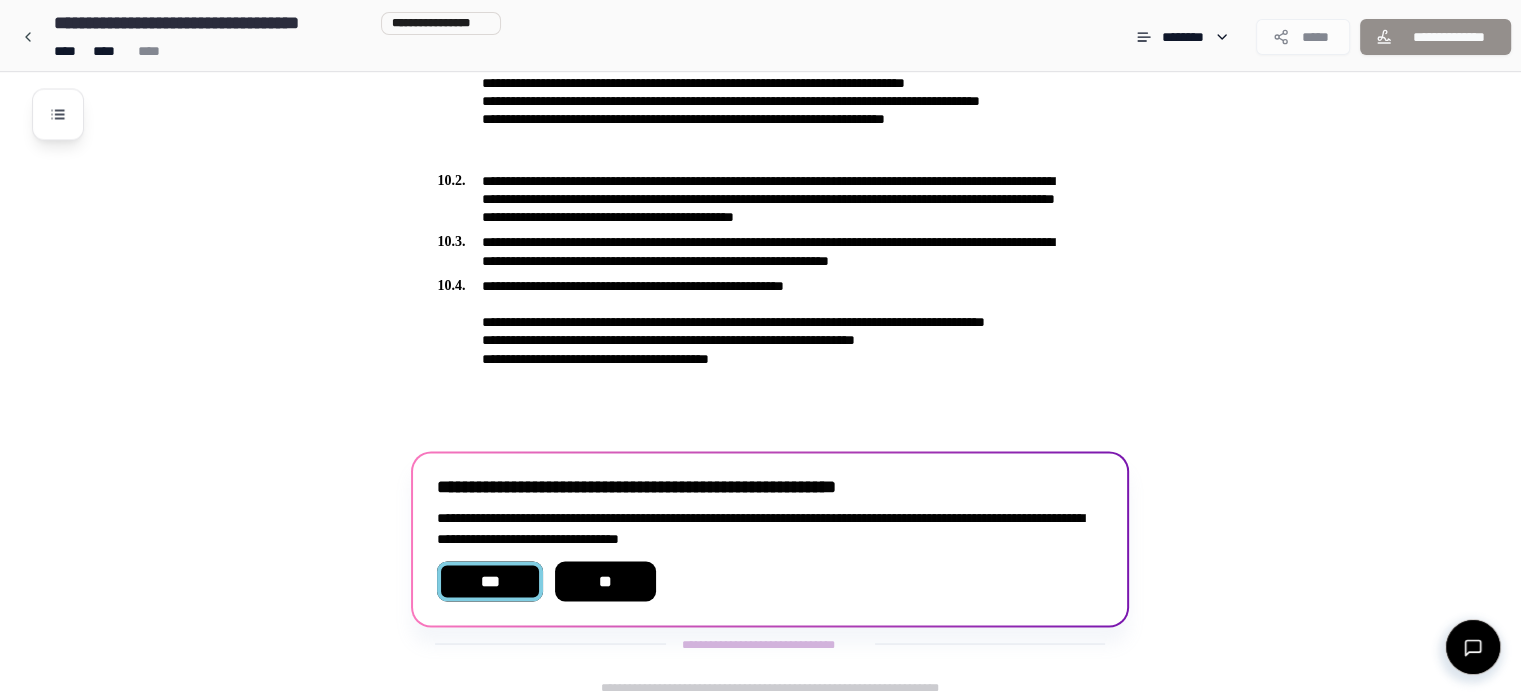 click on "***" at bounding box center (489, 581) 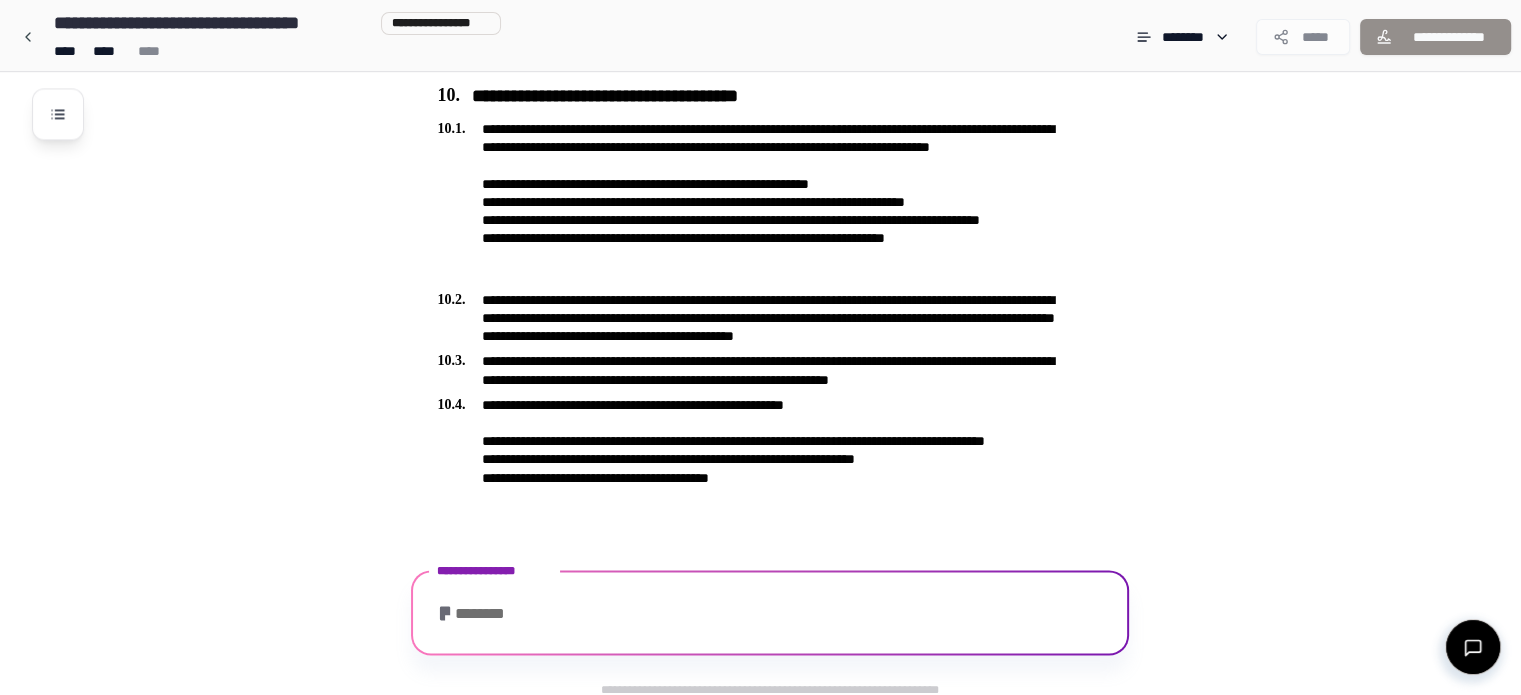 scroll, scrollTop: 3361, scrollLeft: 0, axis: vertical 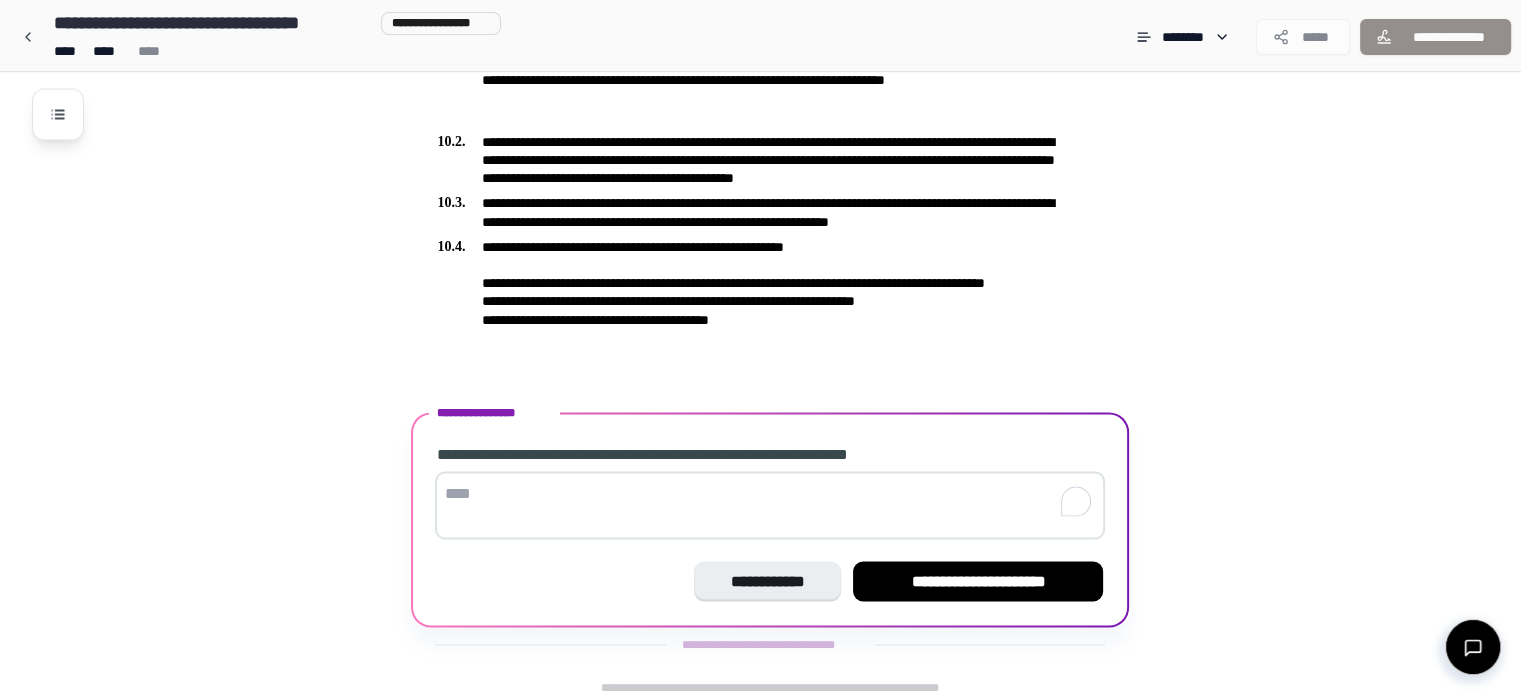 click at bounding box center [770, 505] 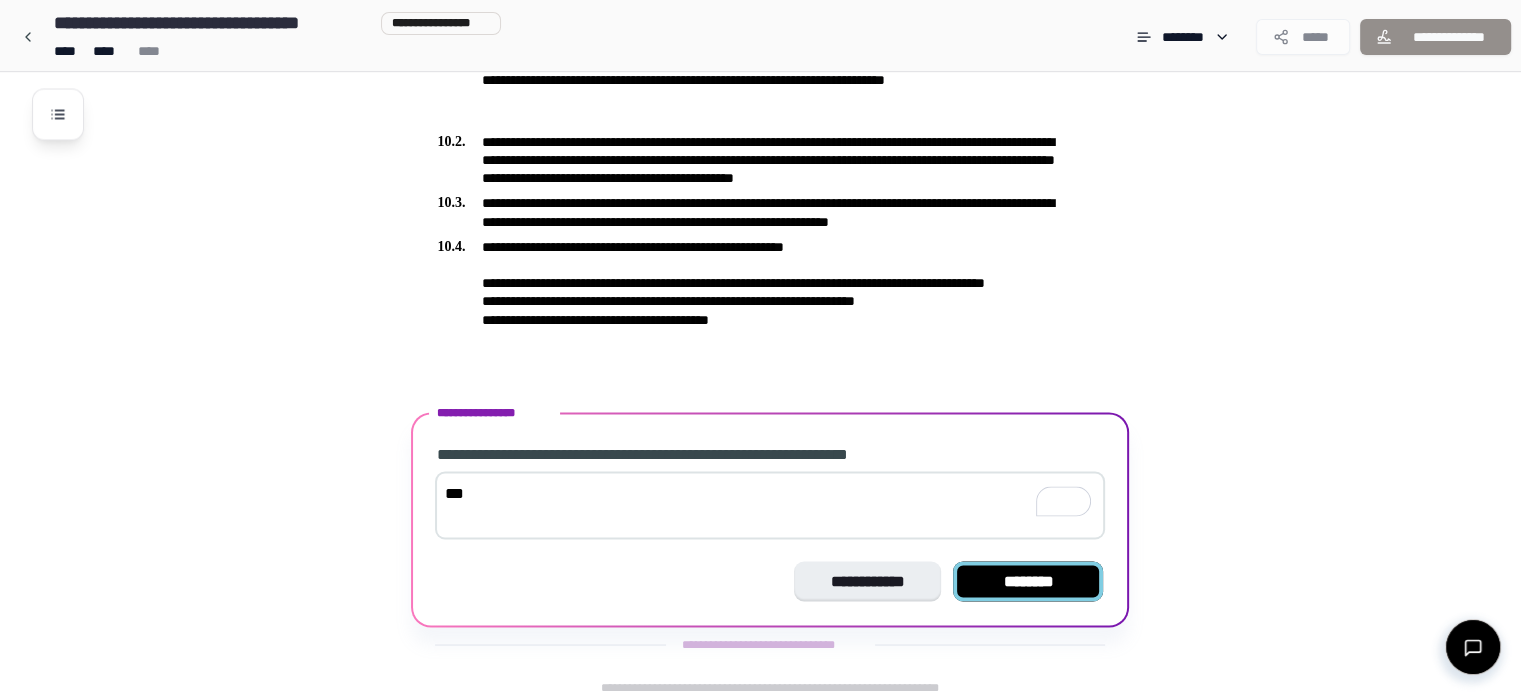 click on "********" at bounding box center [1028, 581] 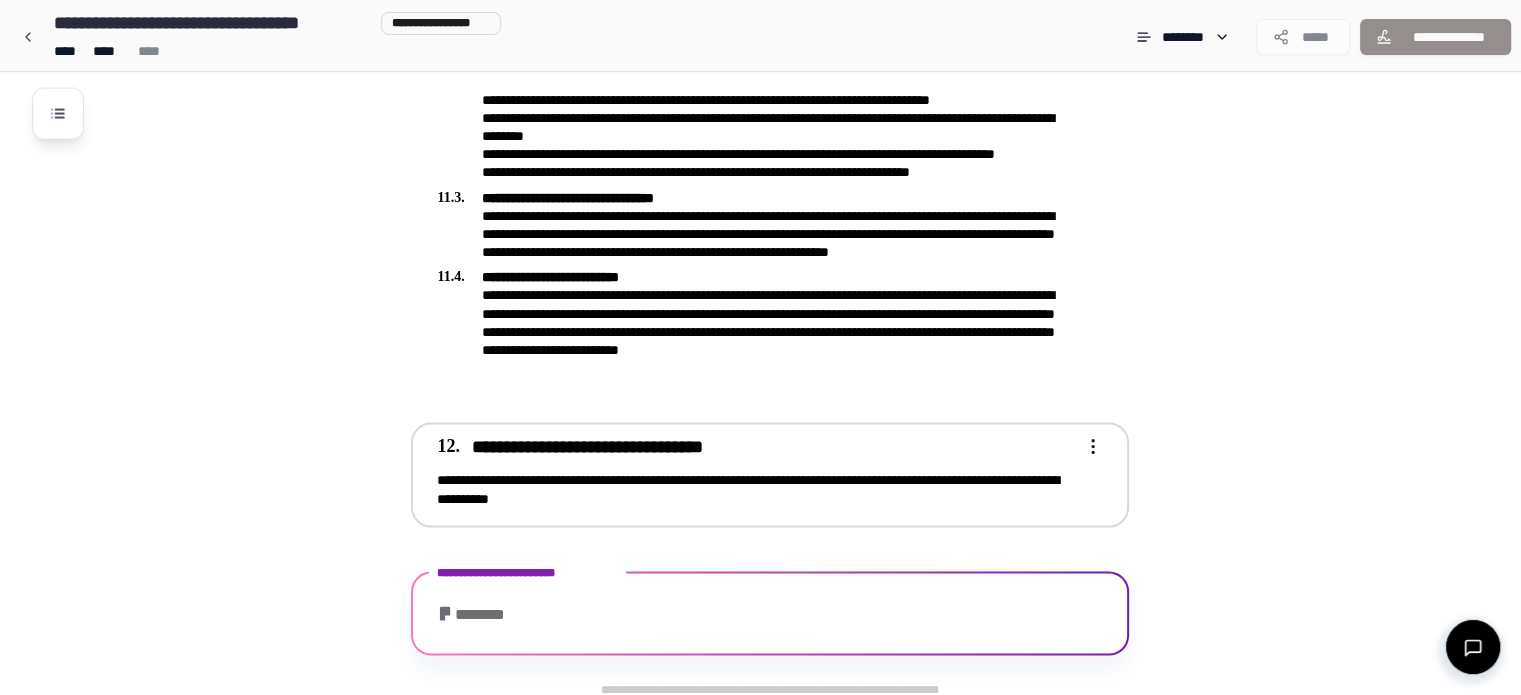 scroll, scrollTop: 4027, scrollLeft: 0, axis: vertical 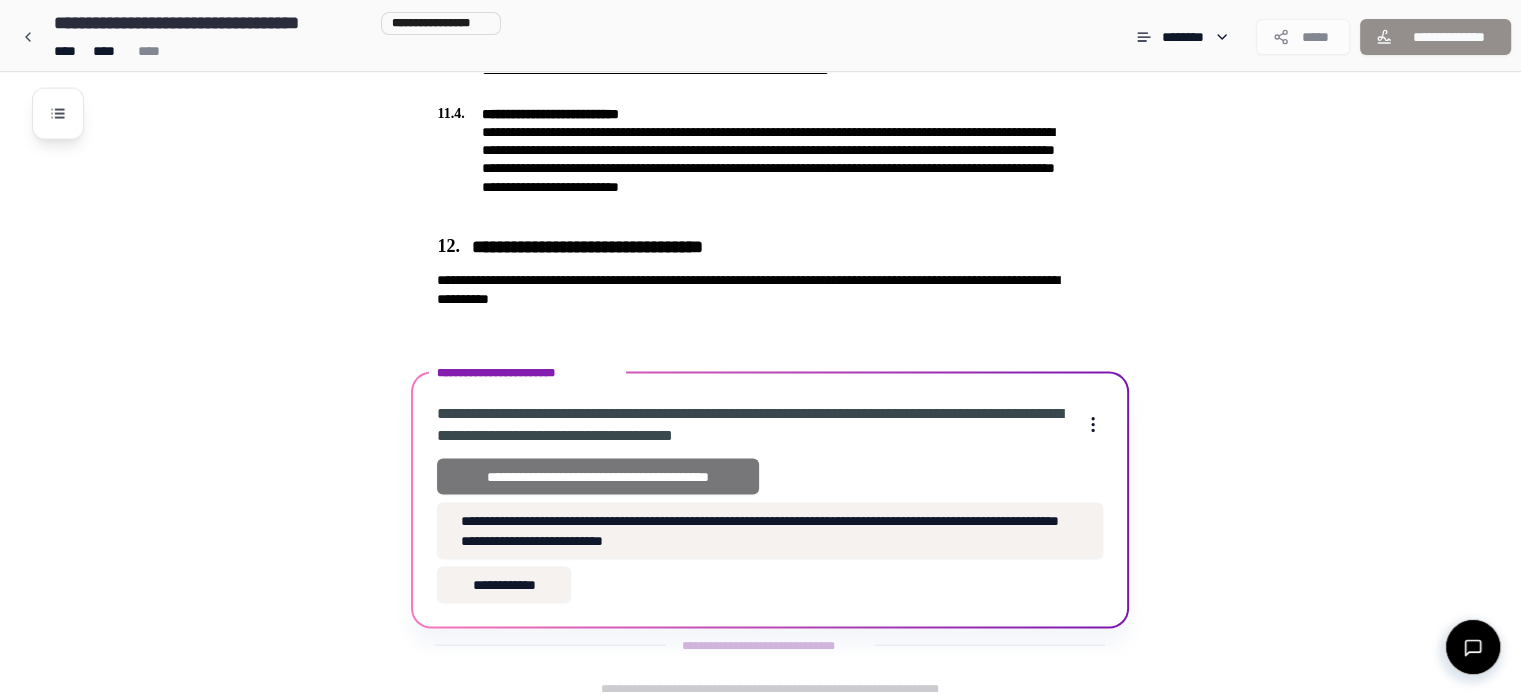 click on "**********" at bounding box center [598, 477] 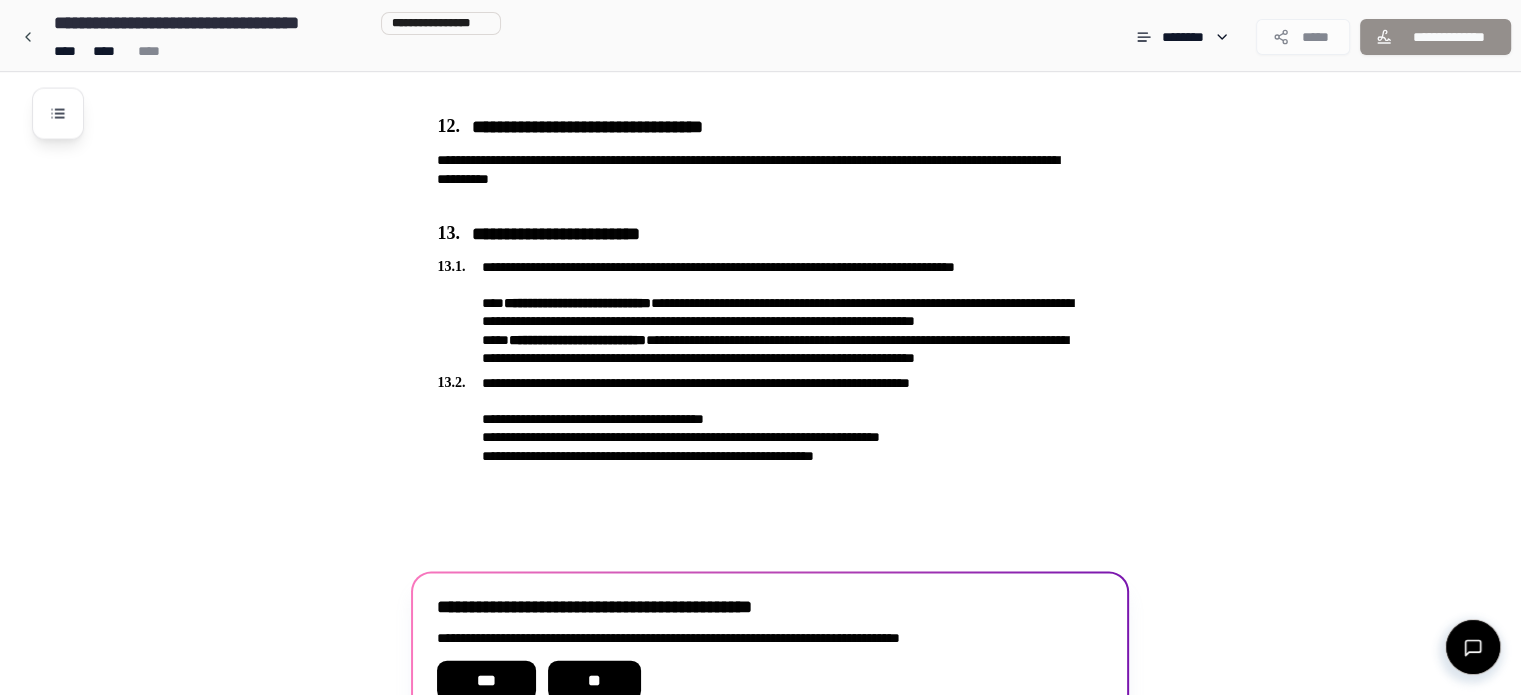 scroll, scrollTop: 4244, scrollLeft: 0, axis: vertical 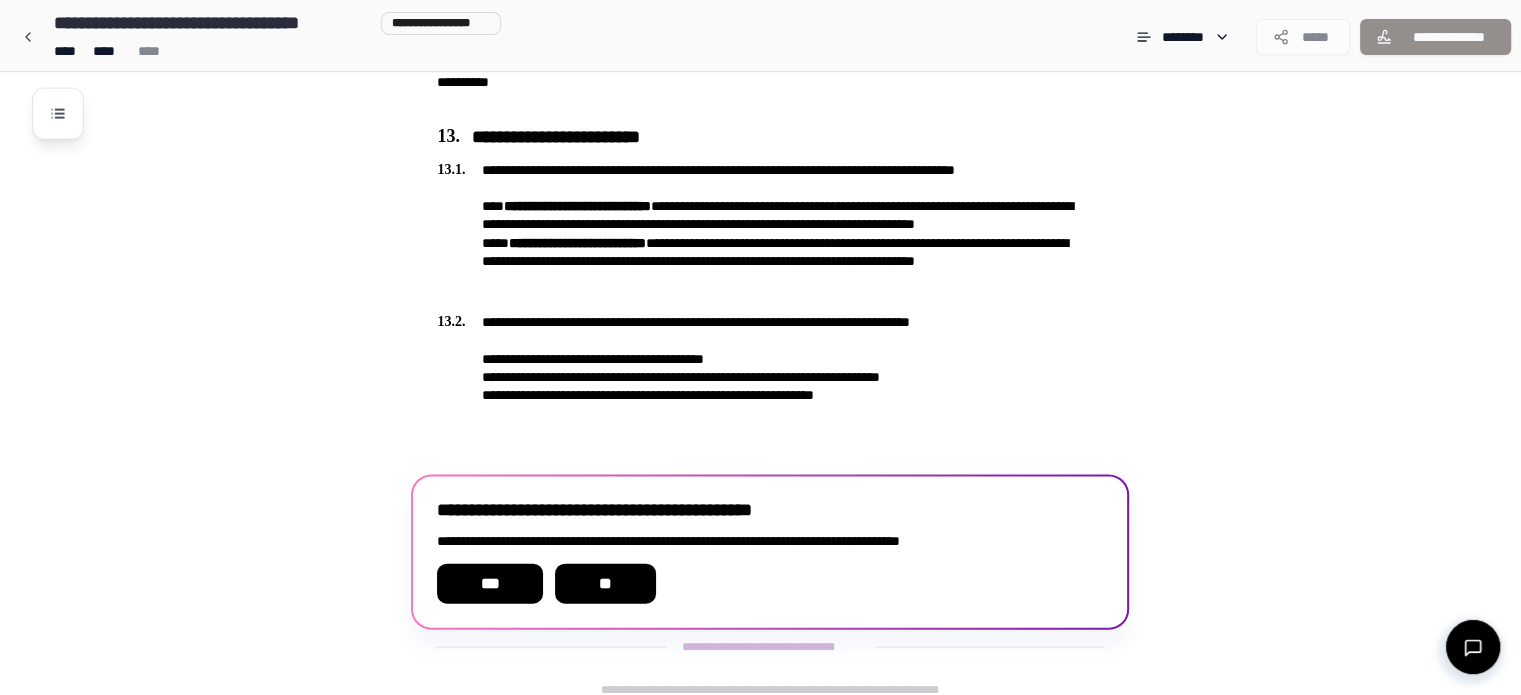 drag, startPoint x: 589, startPoint y: 565, endPoint x: 696, endPoint y: 541, distance: 109.65856 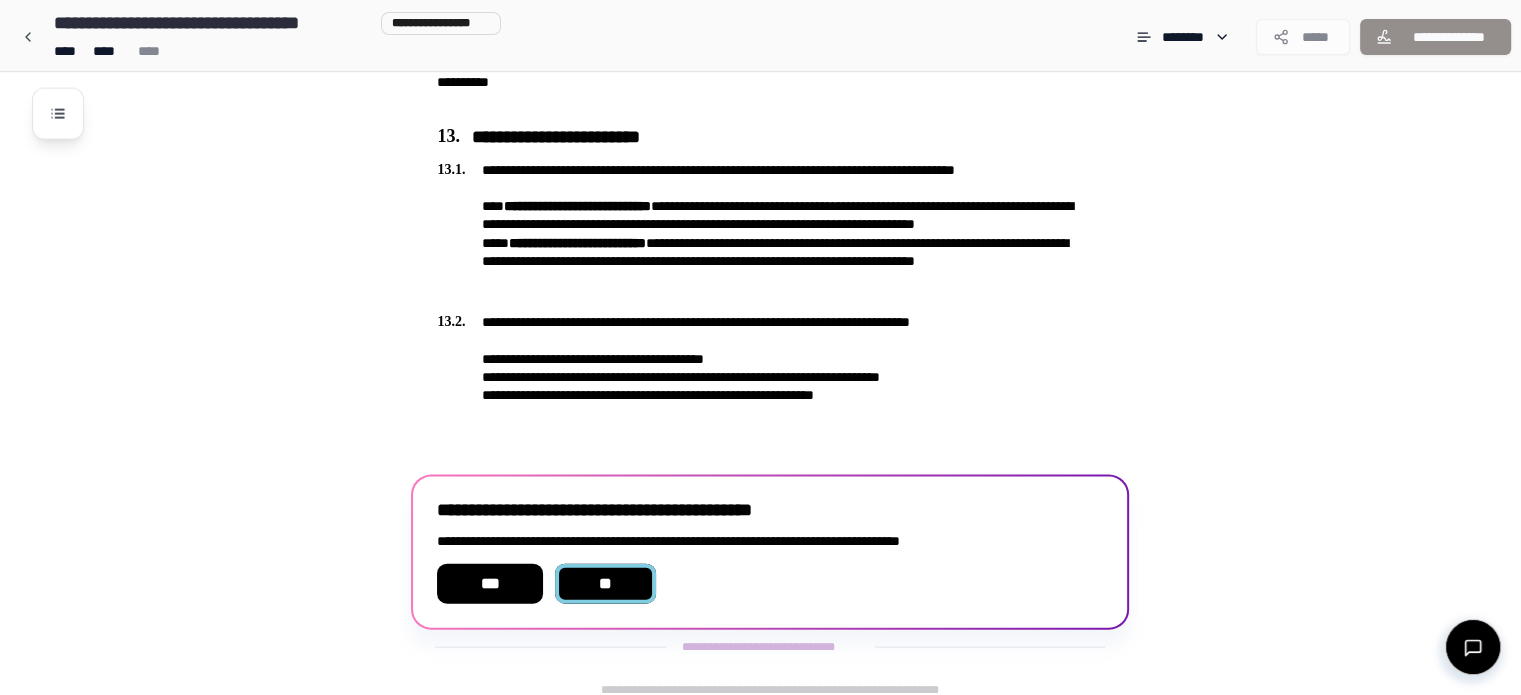 click on "**" at bounding box center [606, 584] 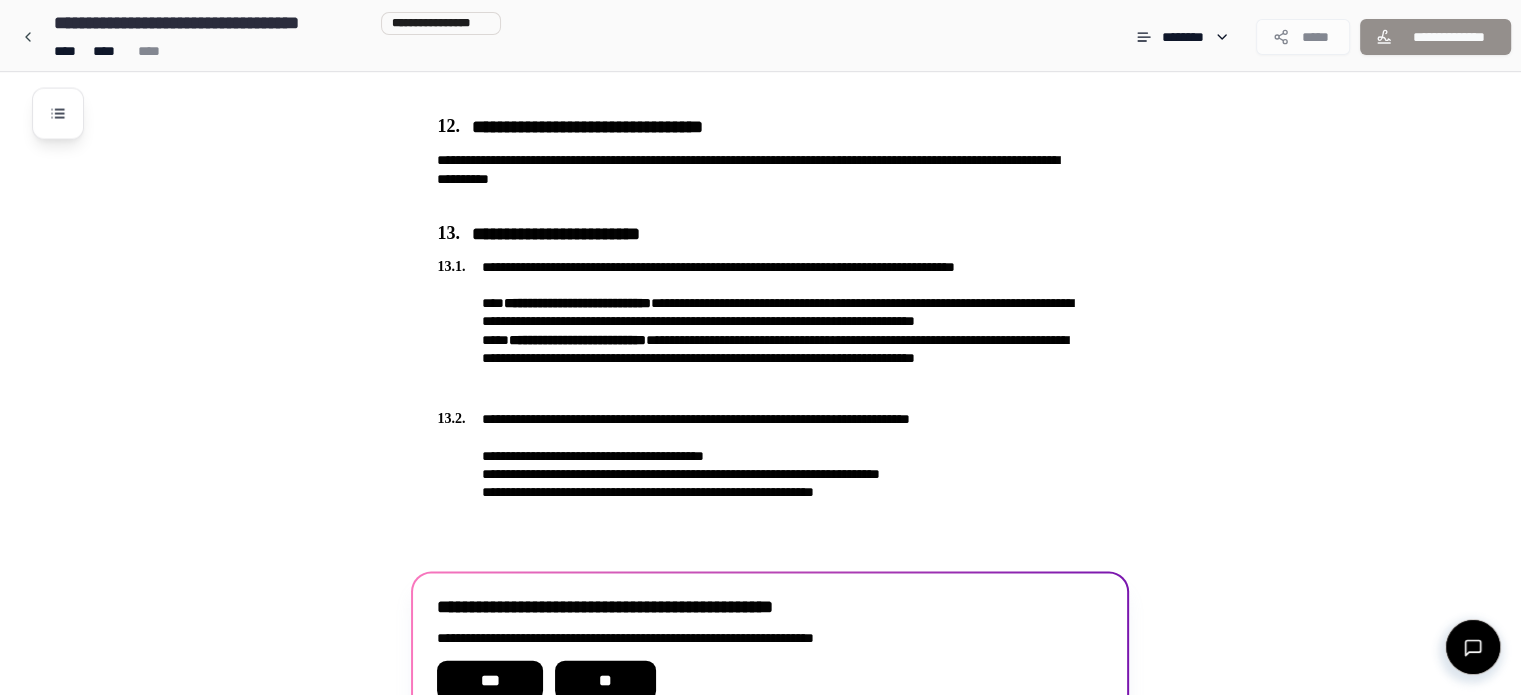scroll, scrollTop: 4244, scrollLeft: 0, axis: vertical 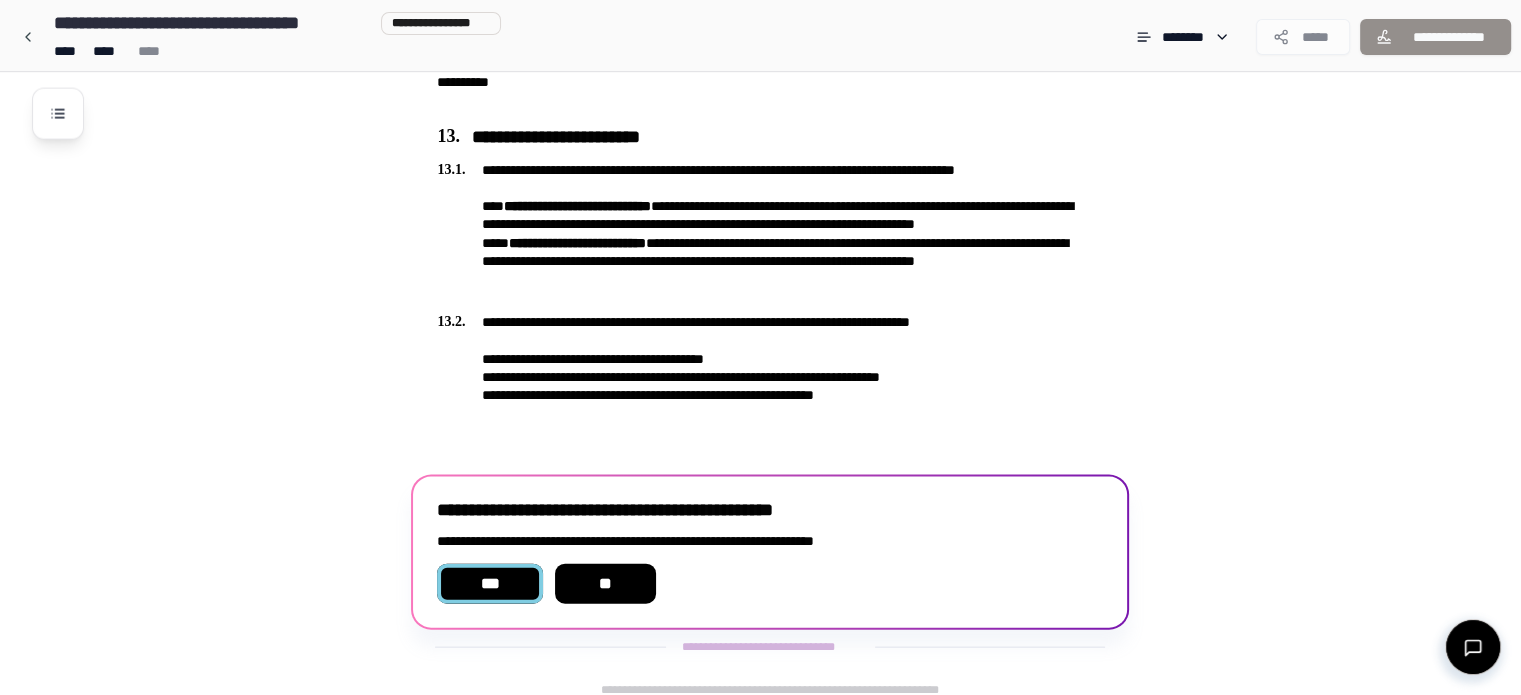 click on "***" at bounding box center [489, 584] 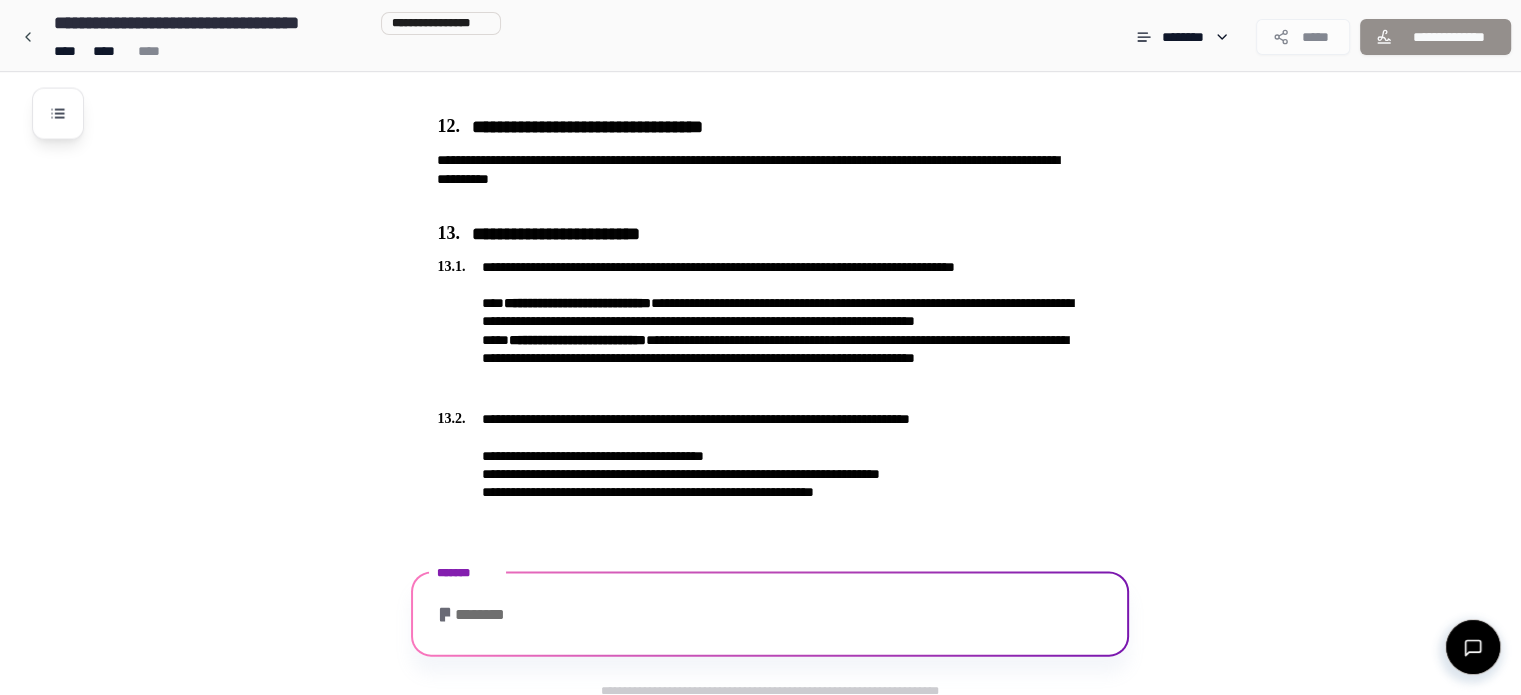 scroll, scrollTop: 4261, scrollLeft: 0, axis: vertical 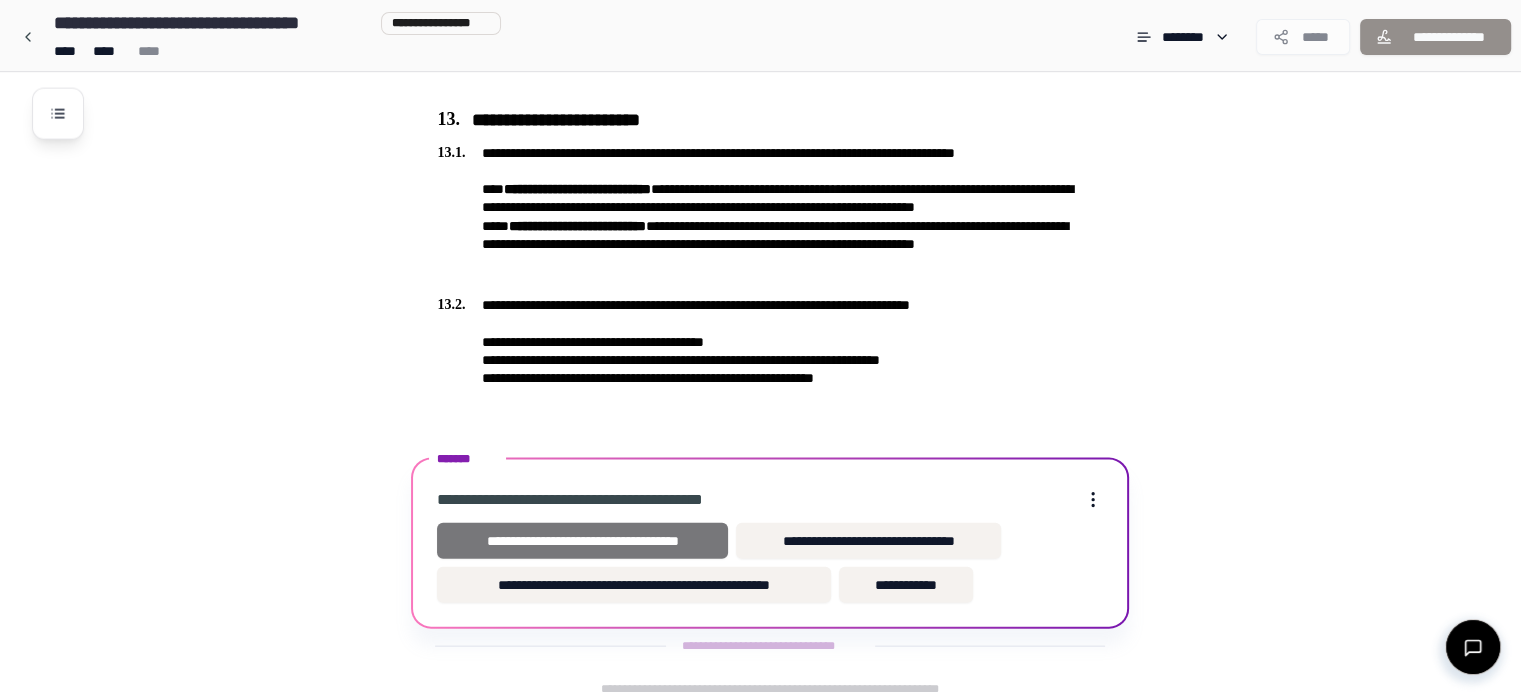 click on "**********" at bounding box center [582, 541] 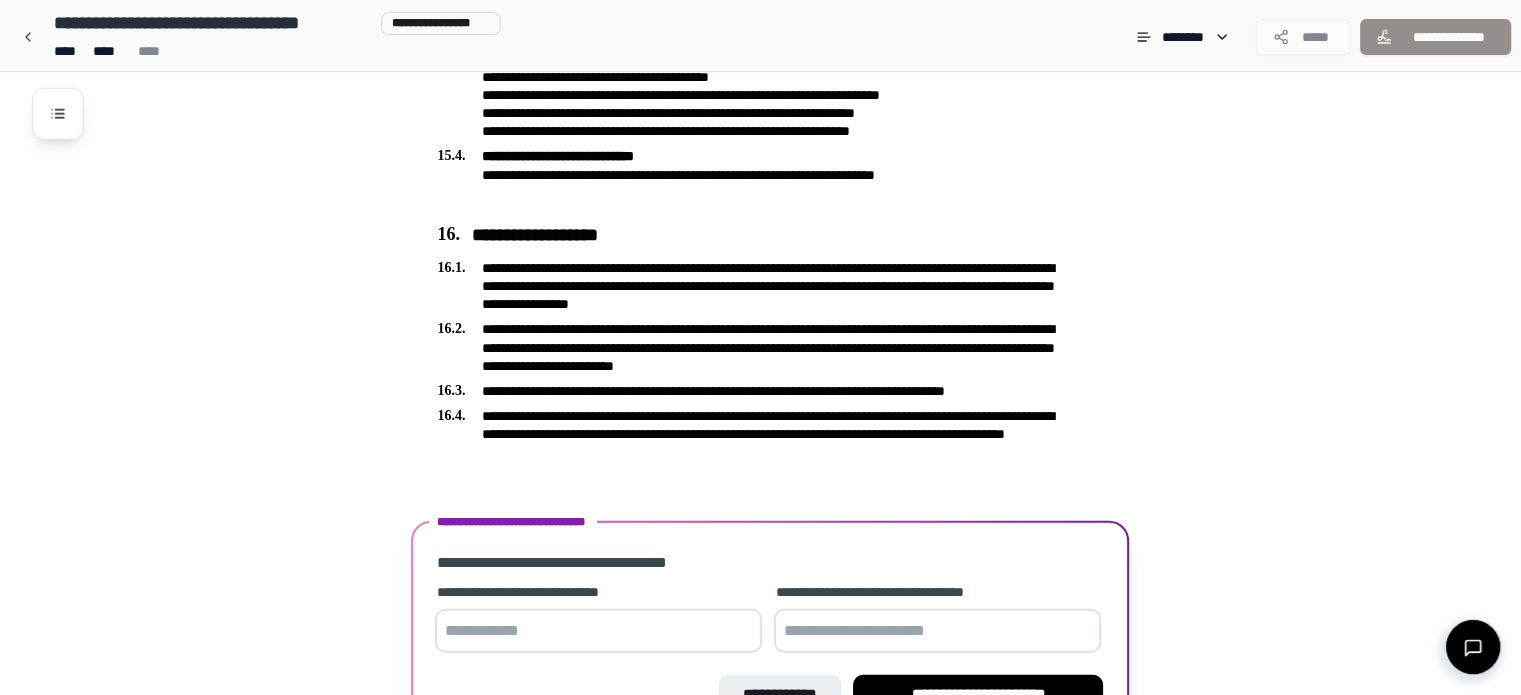scroll, scrollTop: 5176, scrollLeft: 0, axis: vertical 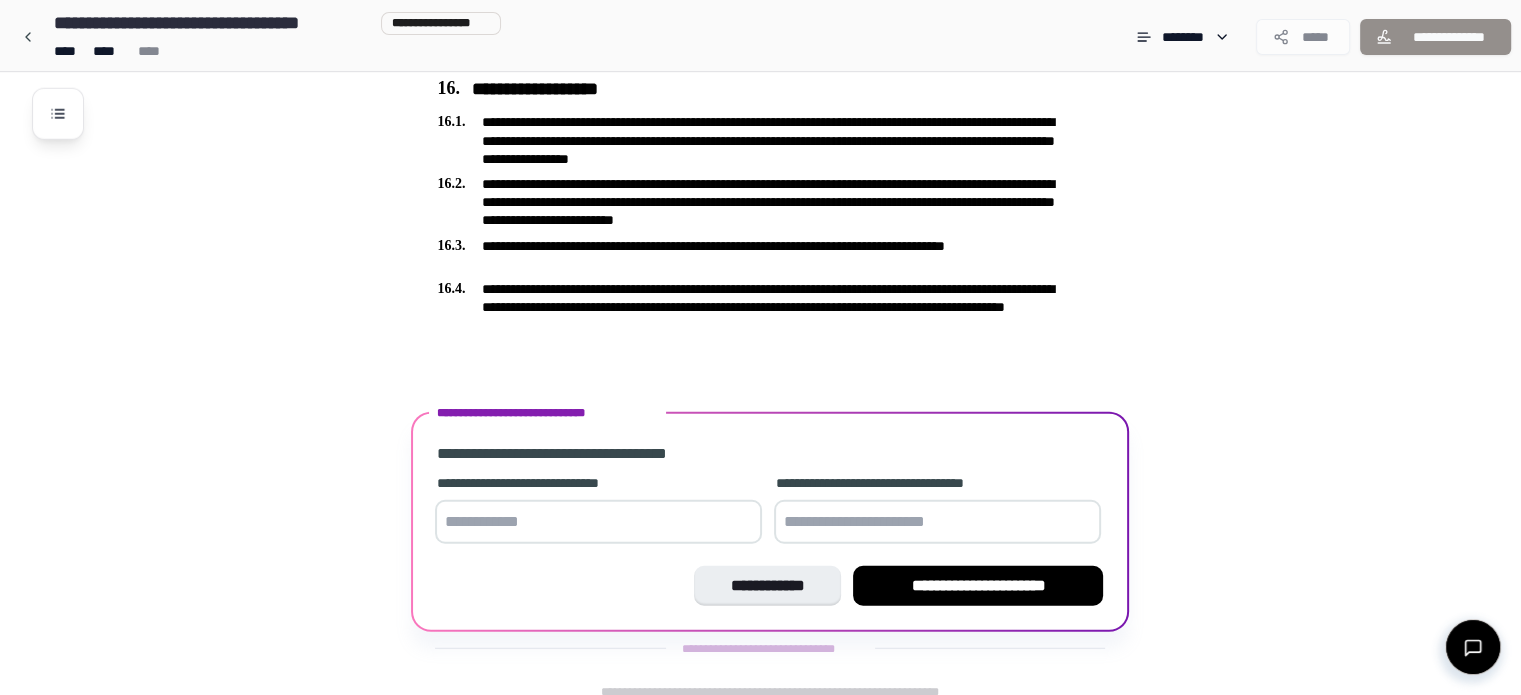 click at bounding box center [598, 522] 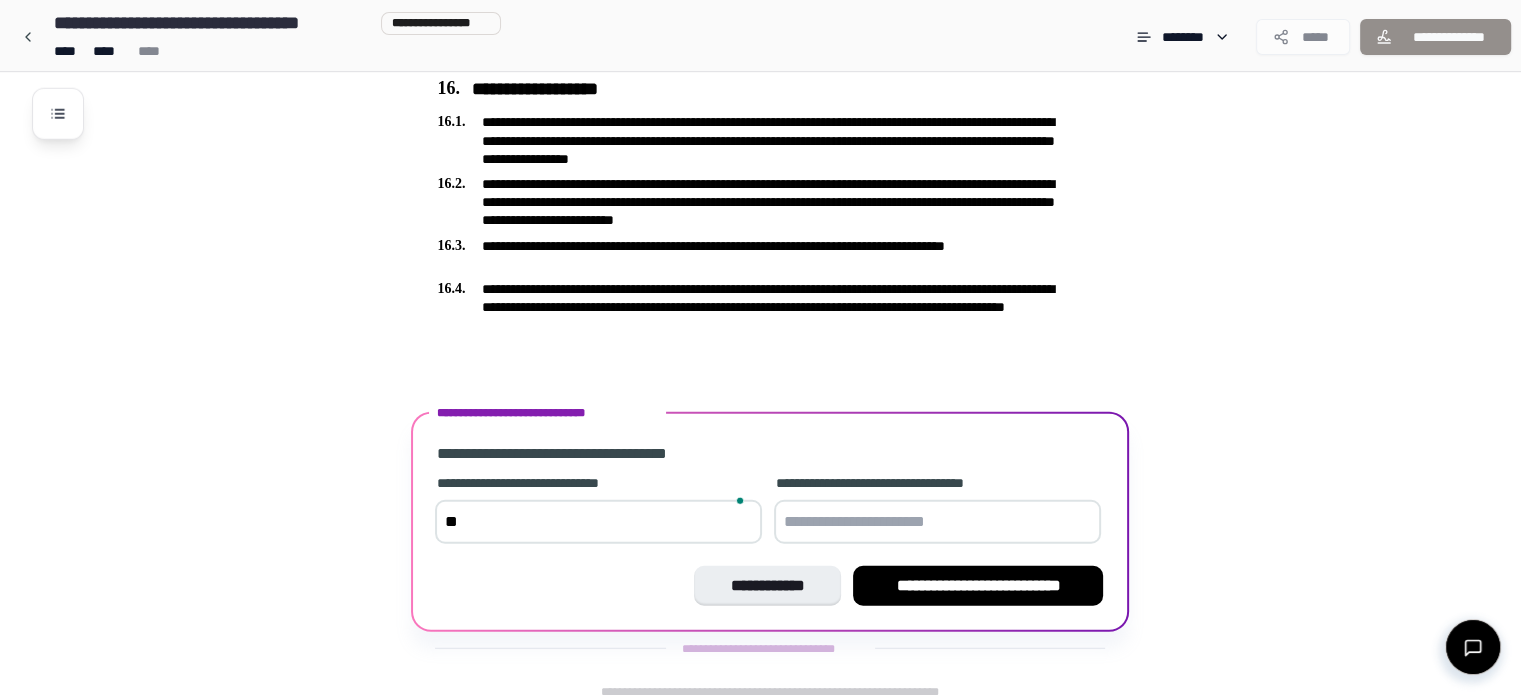 type on "*" 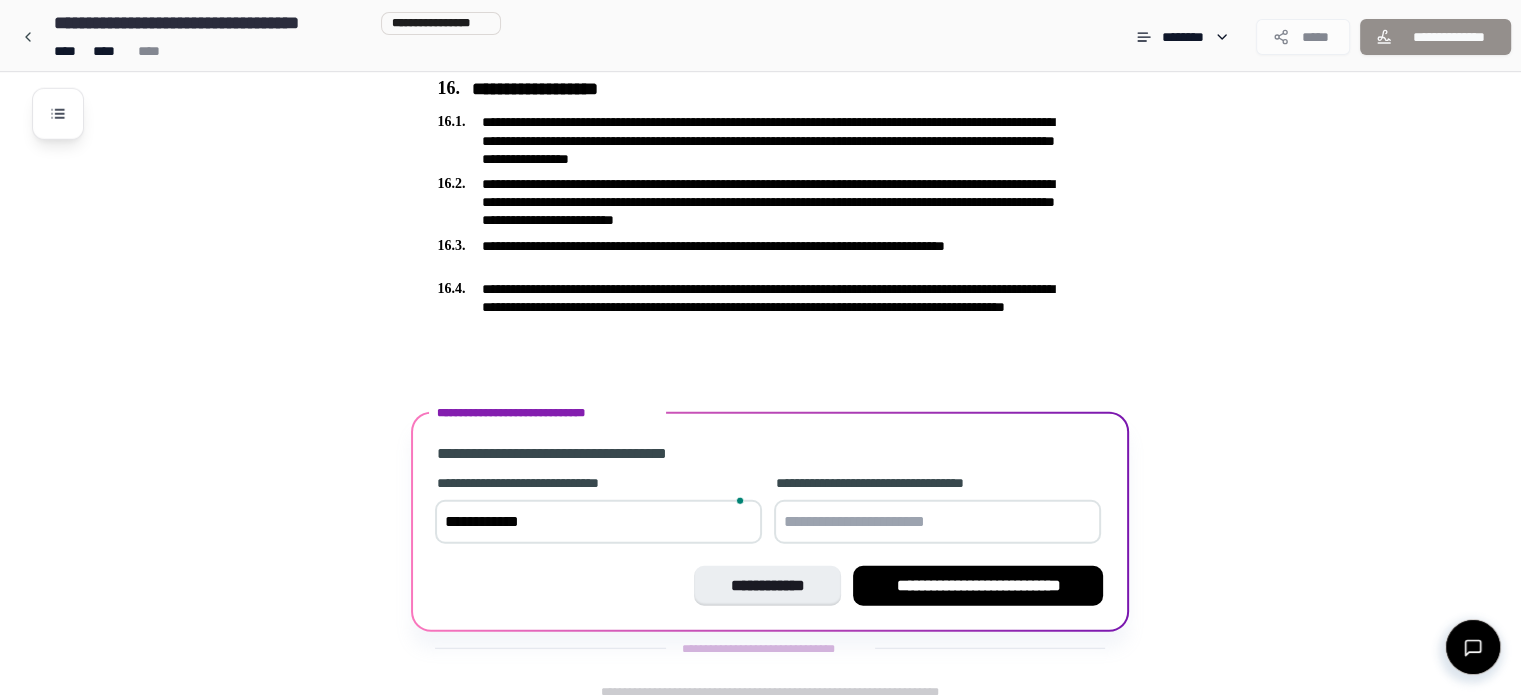 type on "**********" 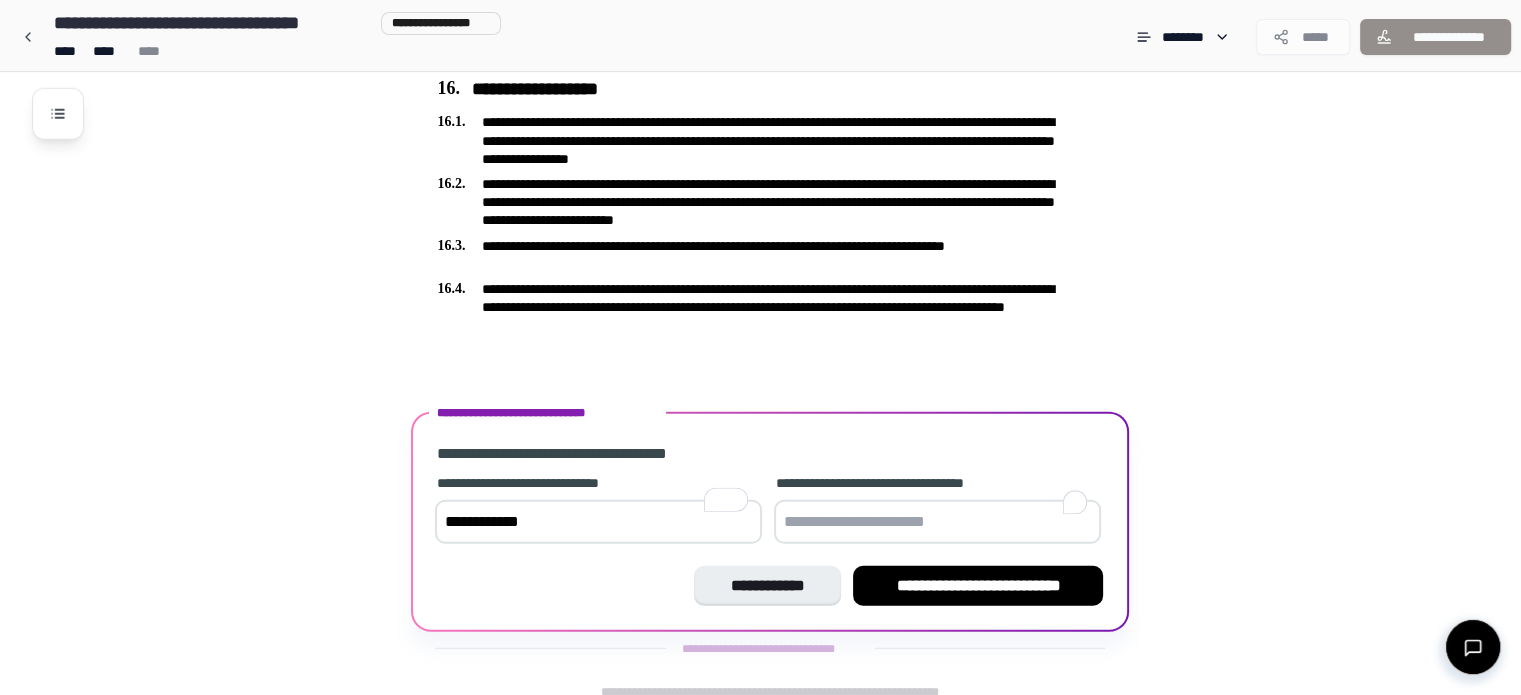 click at bounding box center [937, 522] 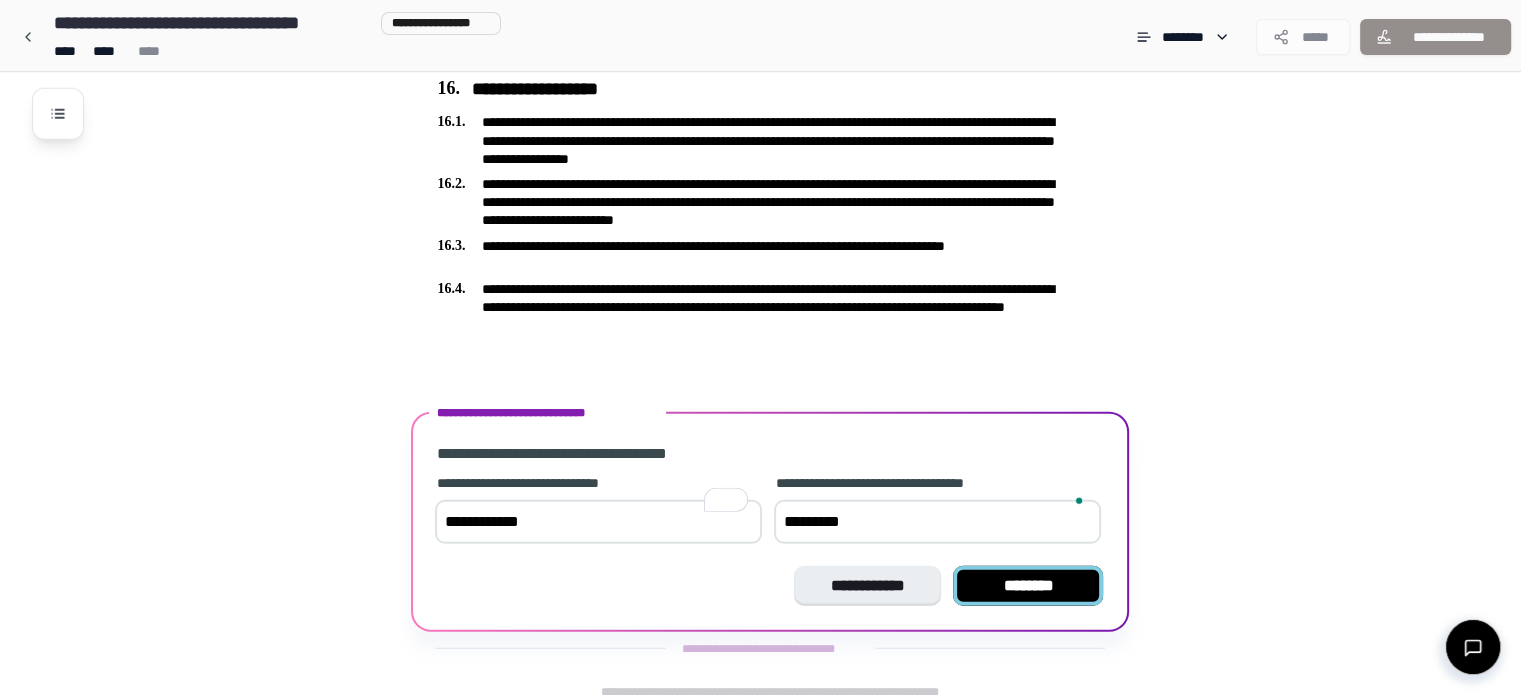 type on "*********" 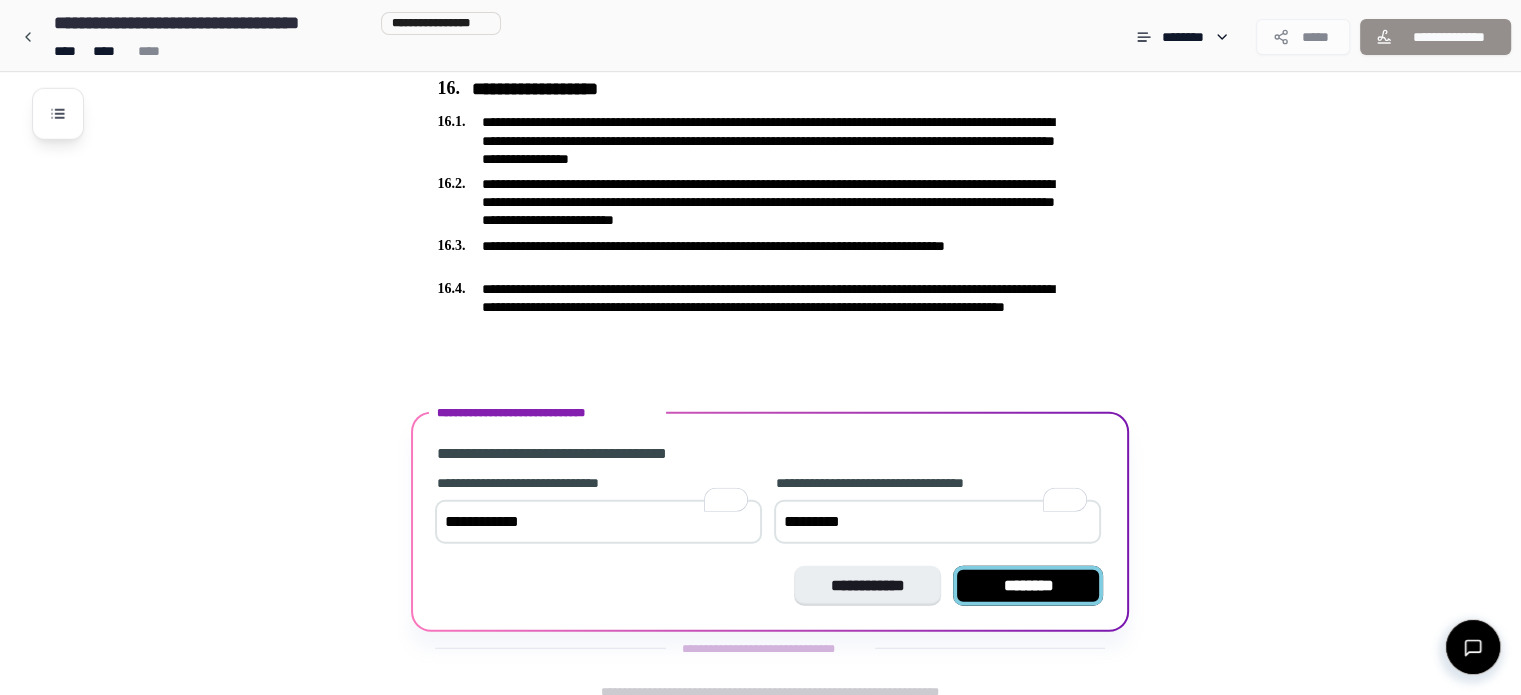 click on "********" at bounding box center (1028, 586) 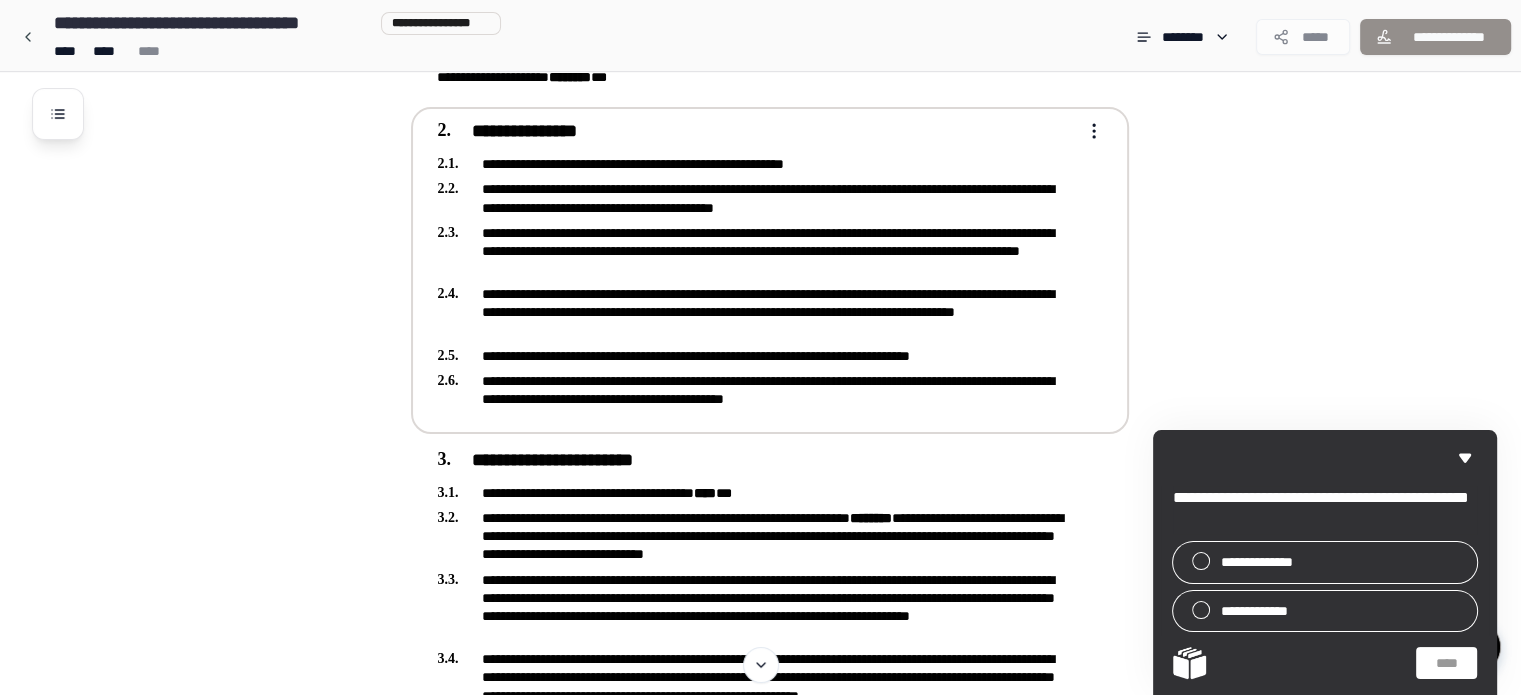 scroll, scrollTop: 0, scrollLeft: 0, axis: both 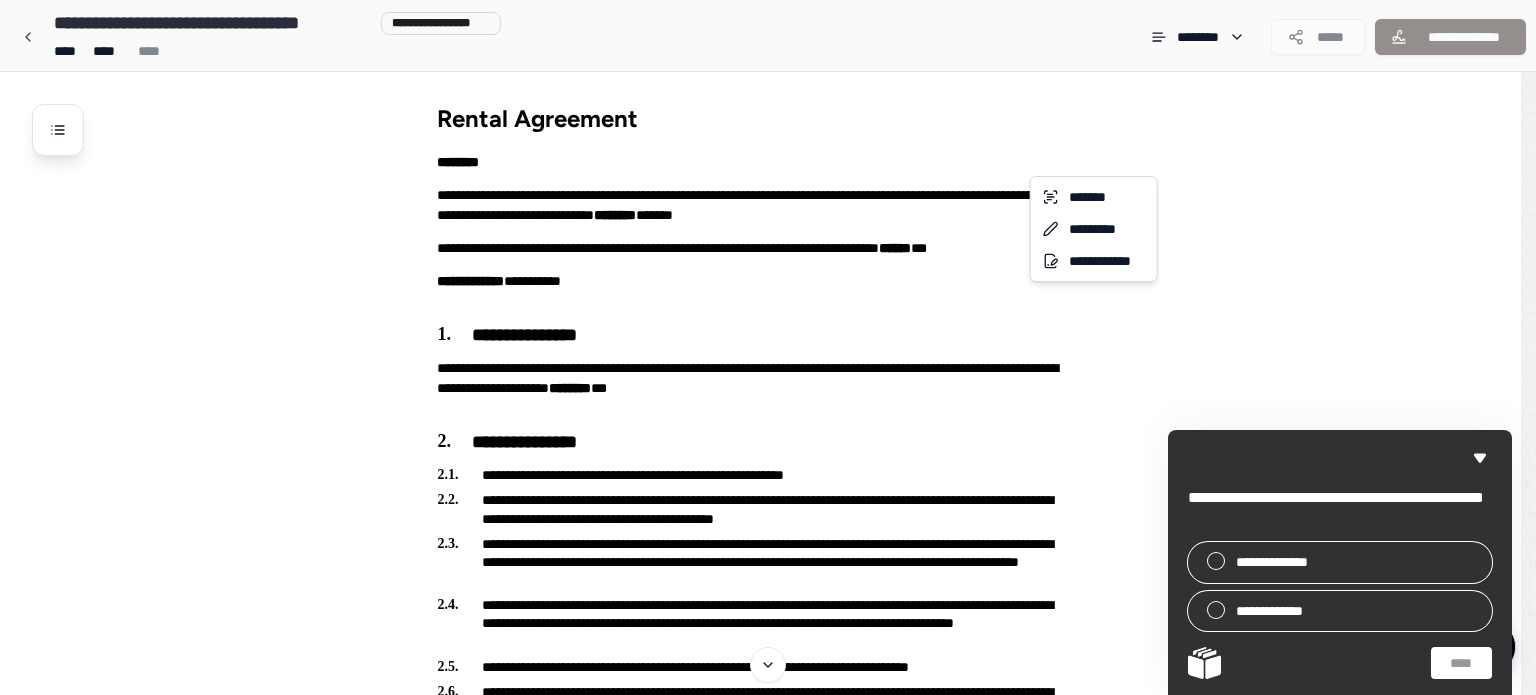 click on "**********" at bounding box center [760, 3076] 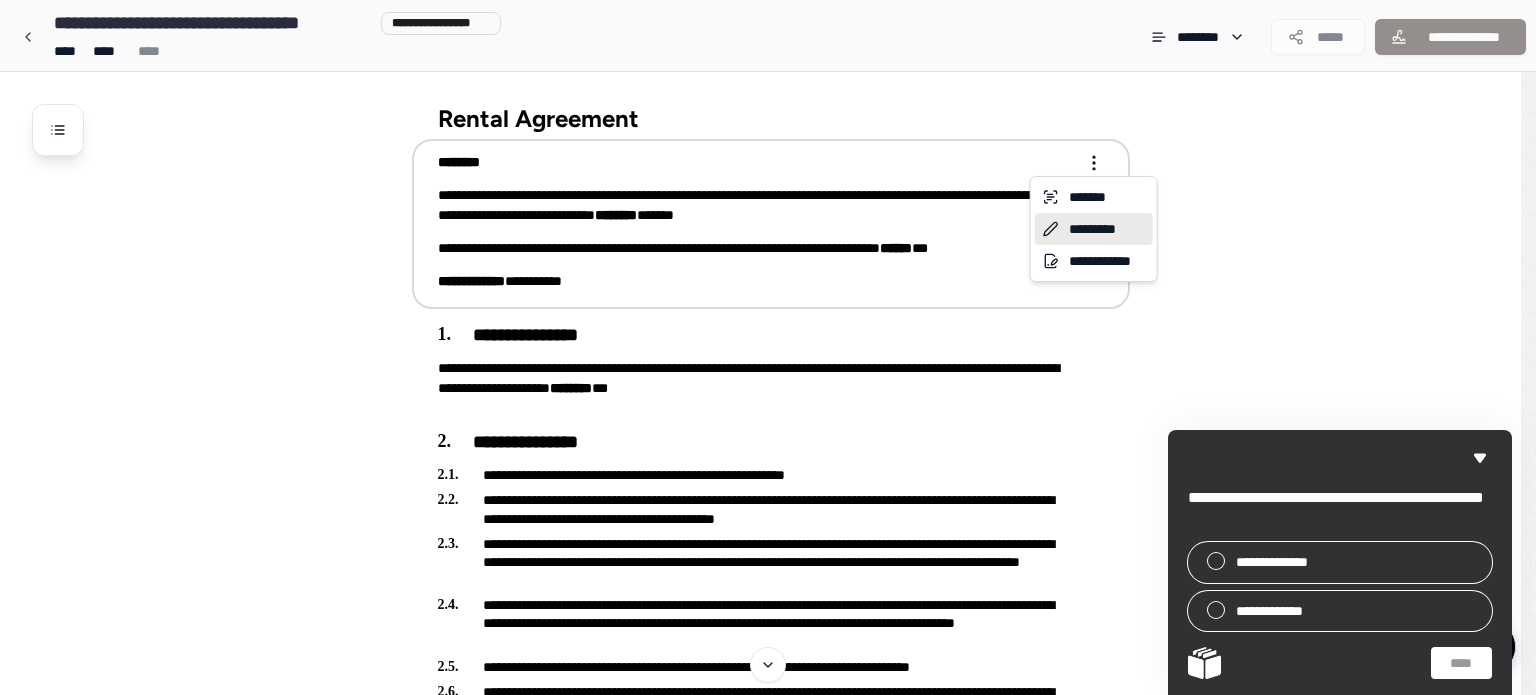 click on "*********" at bounding box center (1094, 229) 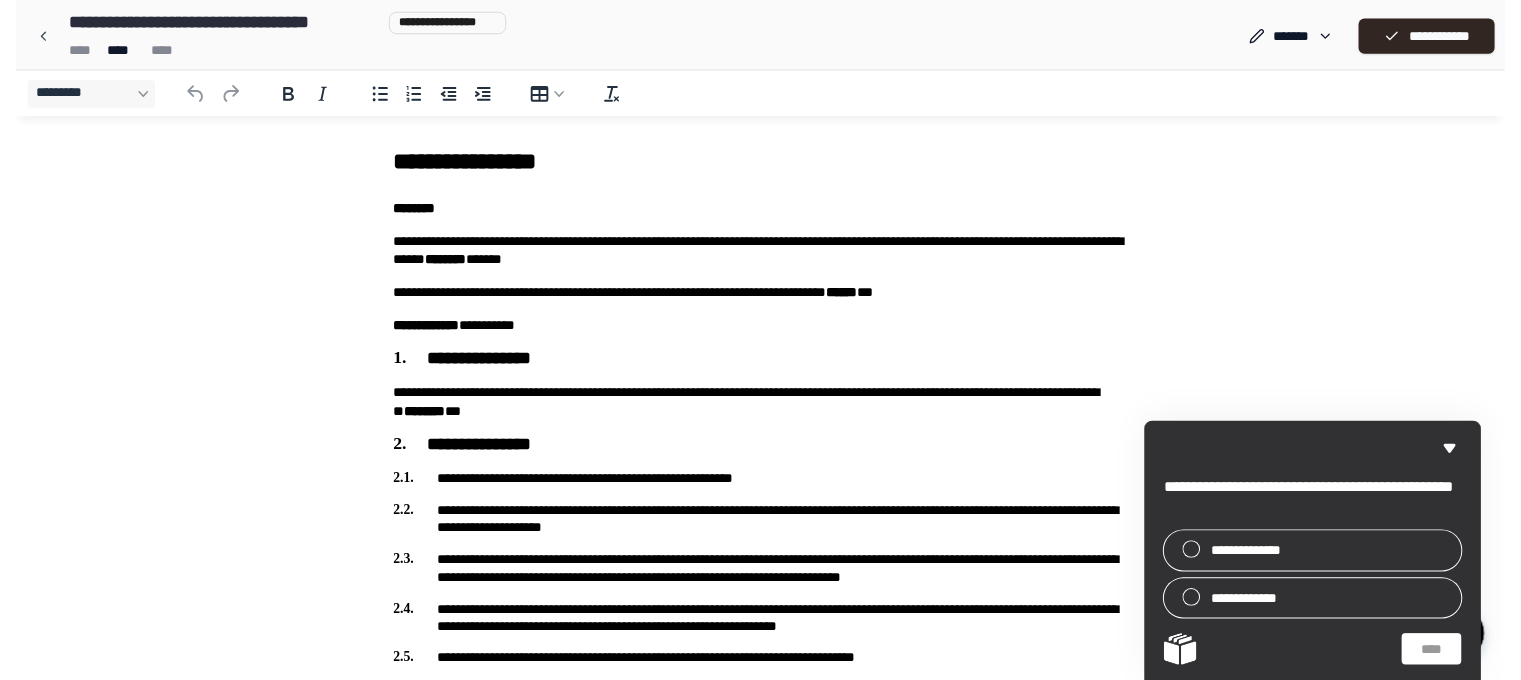 scroll, scrollTop: 0, scrollLeft: 0, axis: both 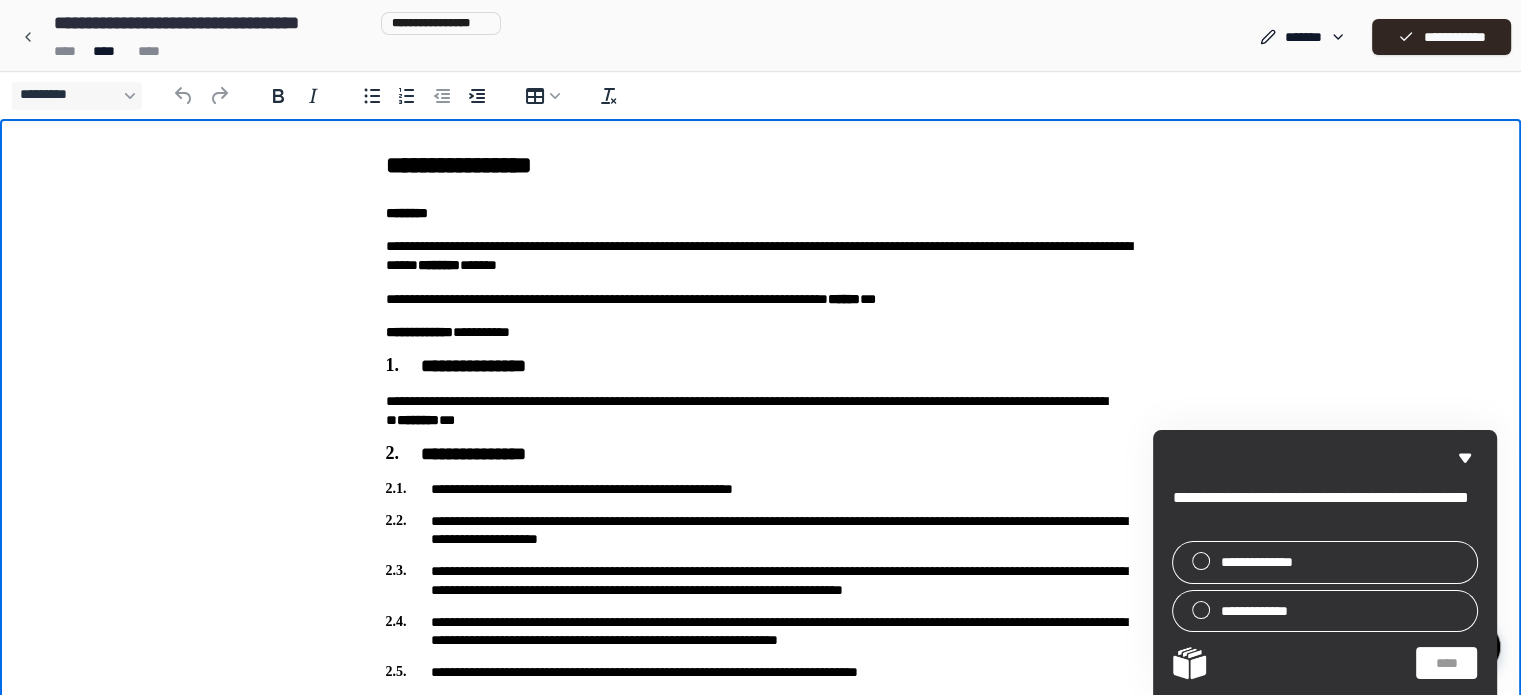 click on "**********" at bounding box center [761, 256] 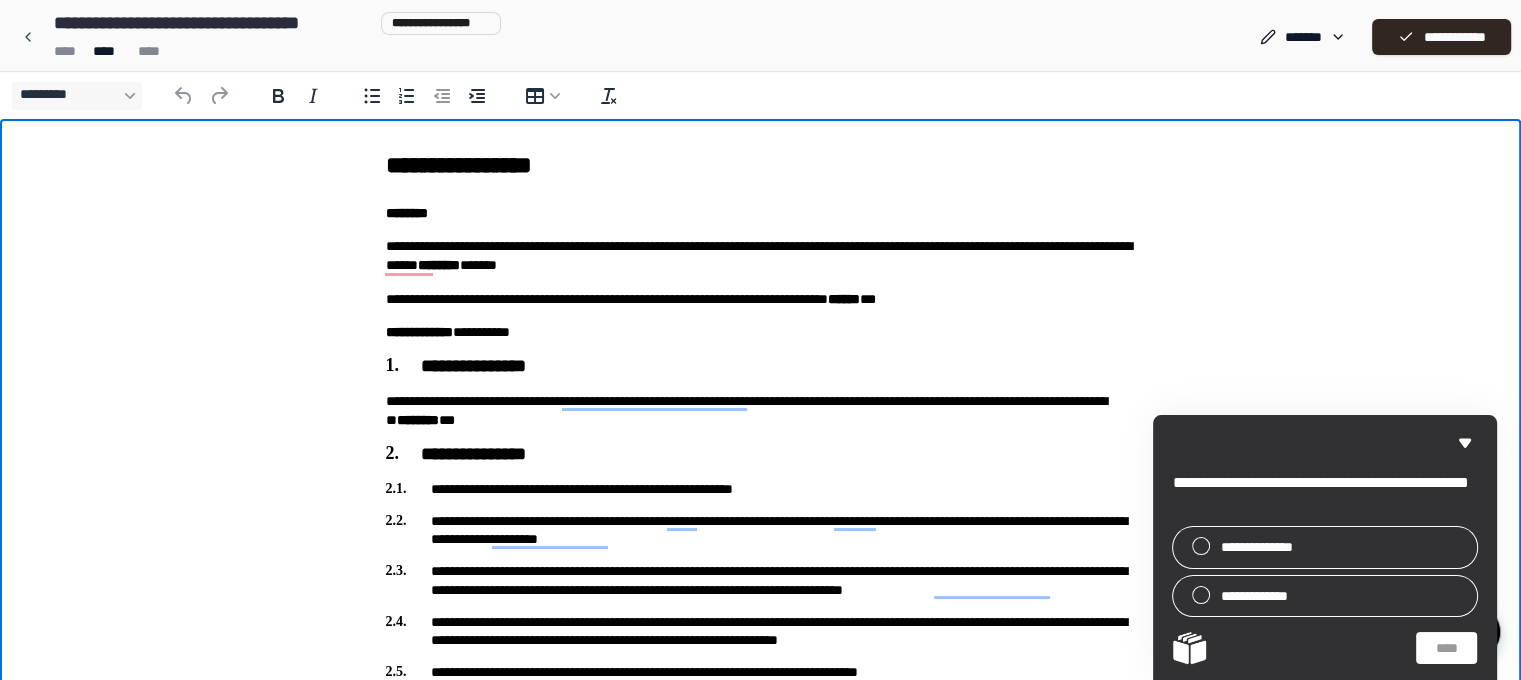 click on "**********" at bounding box center [761, 256] 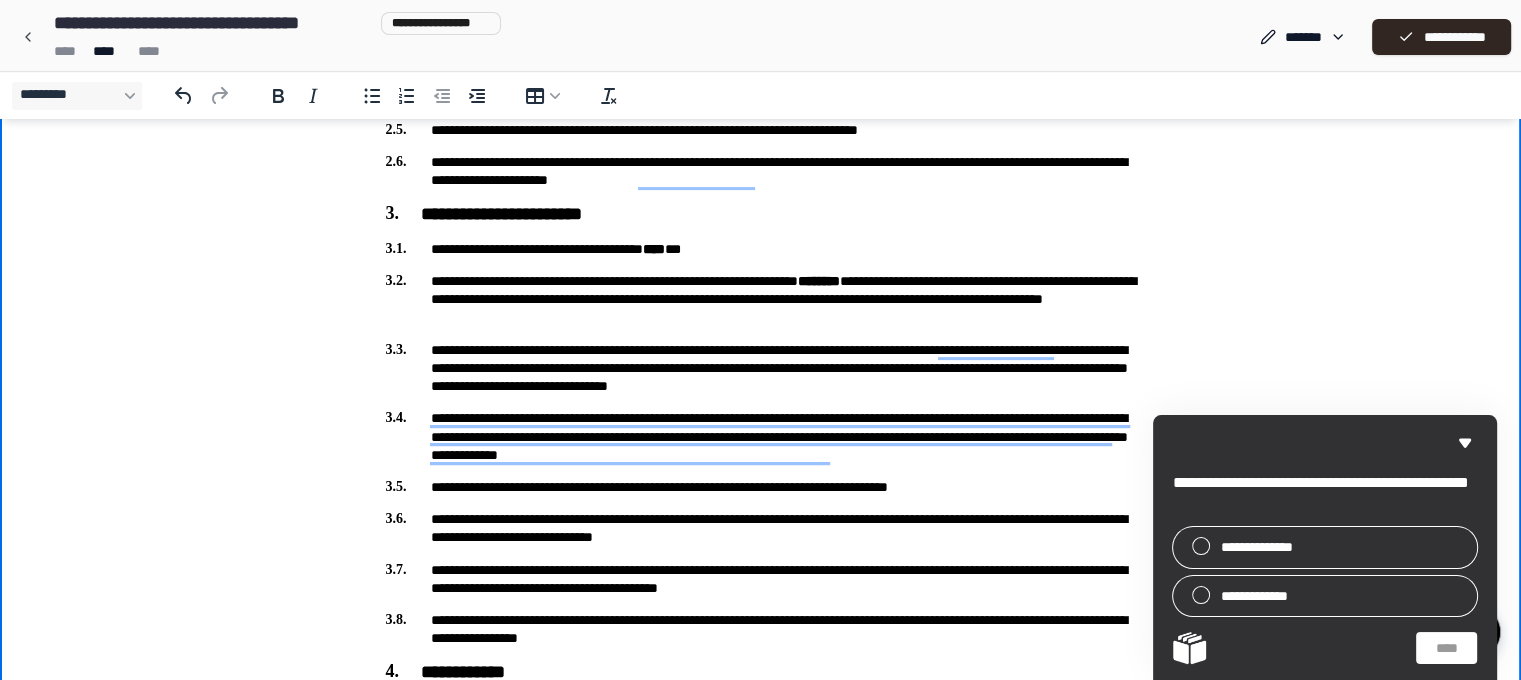 scroll, scrollTop: 524, scrollLeft: 0, axis: vertical 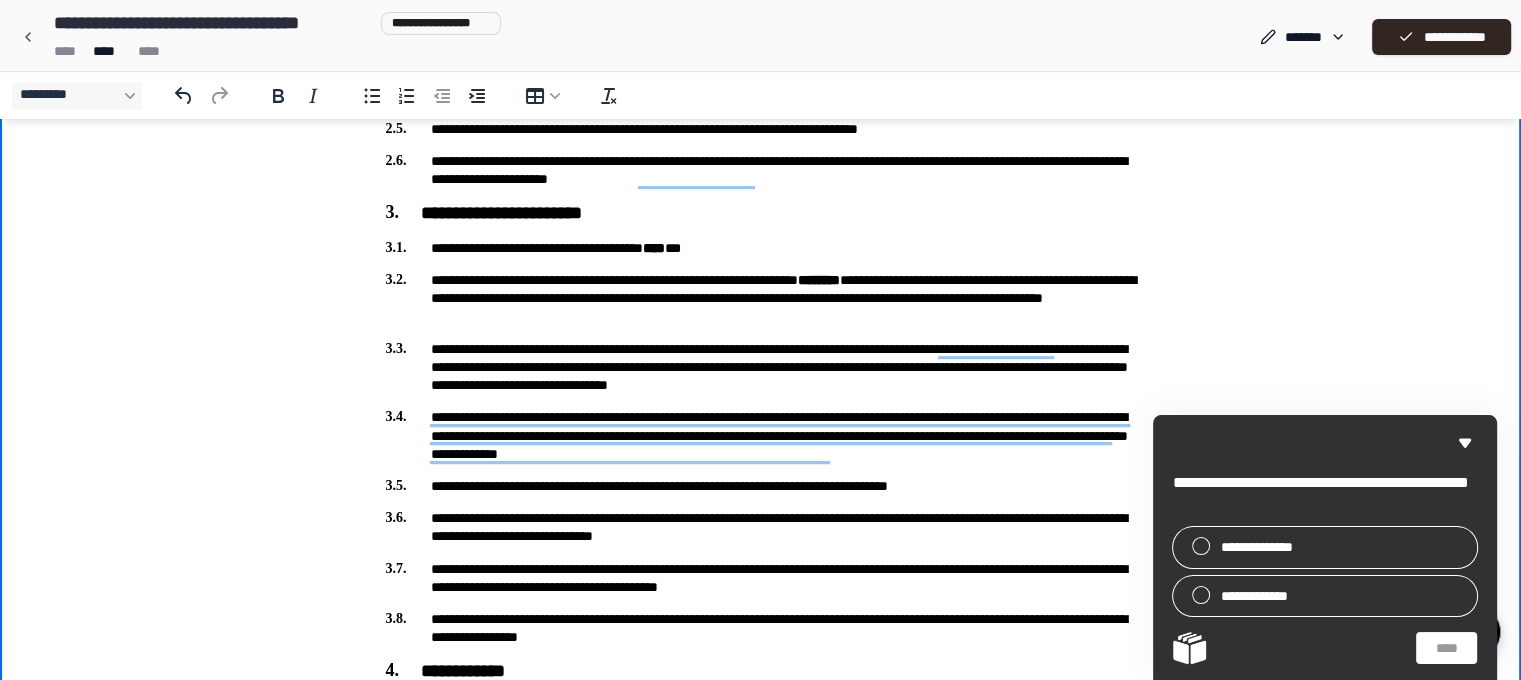 click on "**********" at bounding box center (761, 298) 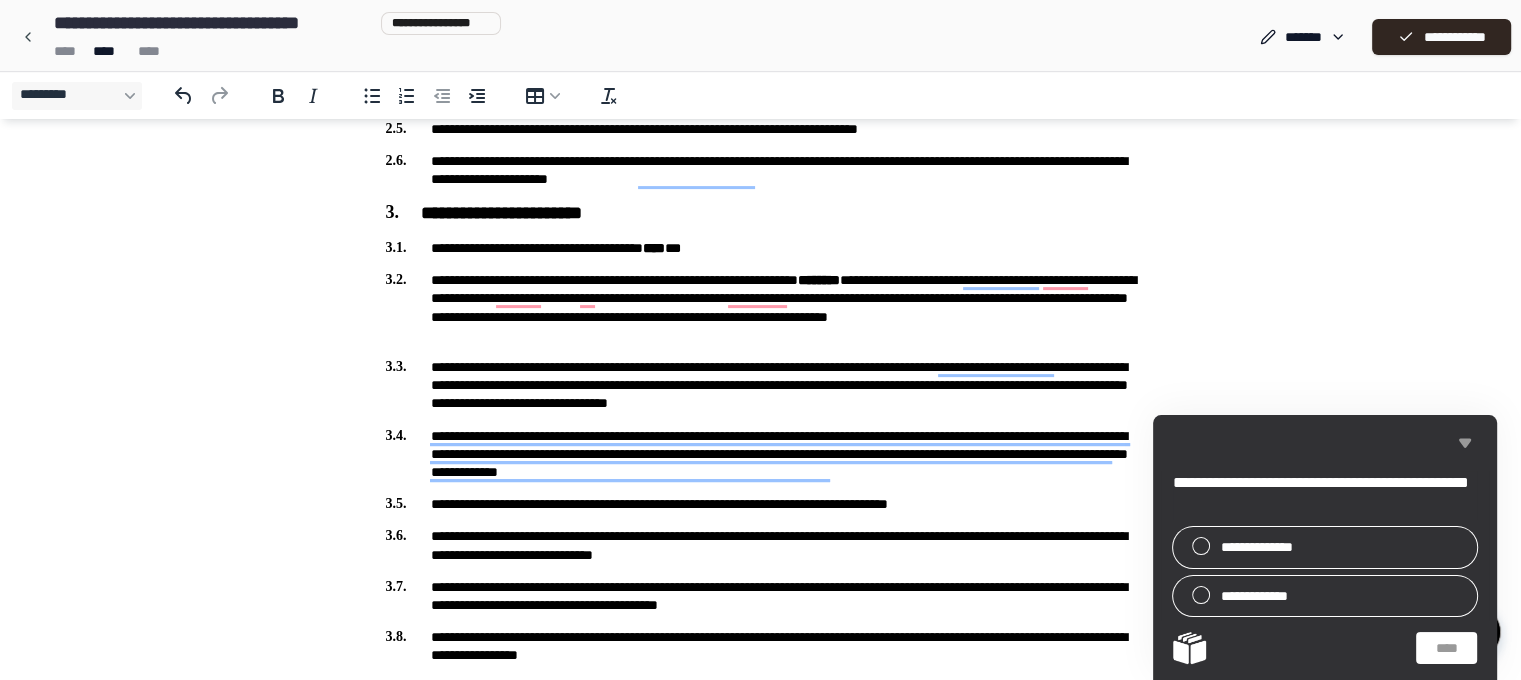 click 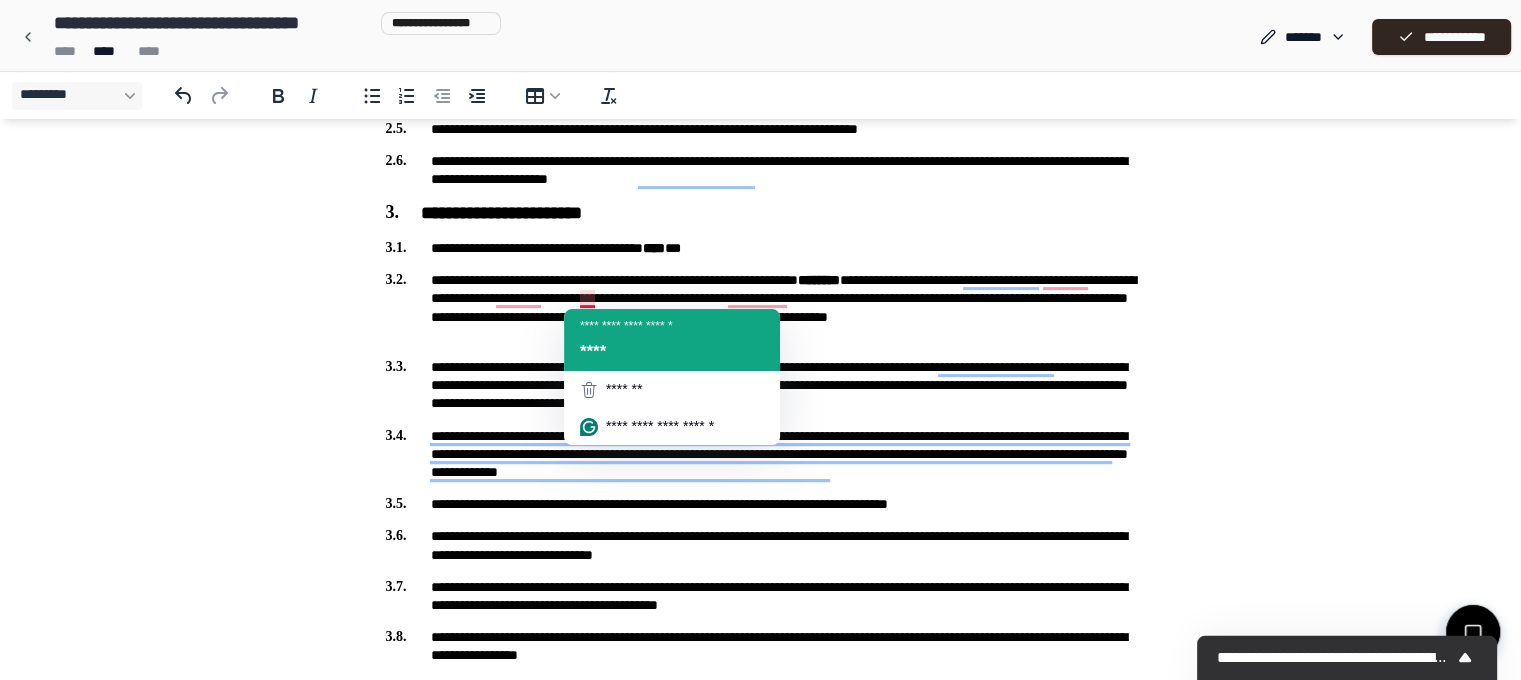 click on "**********" 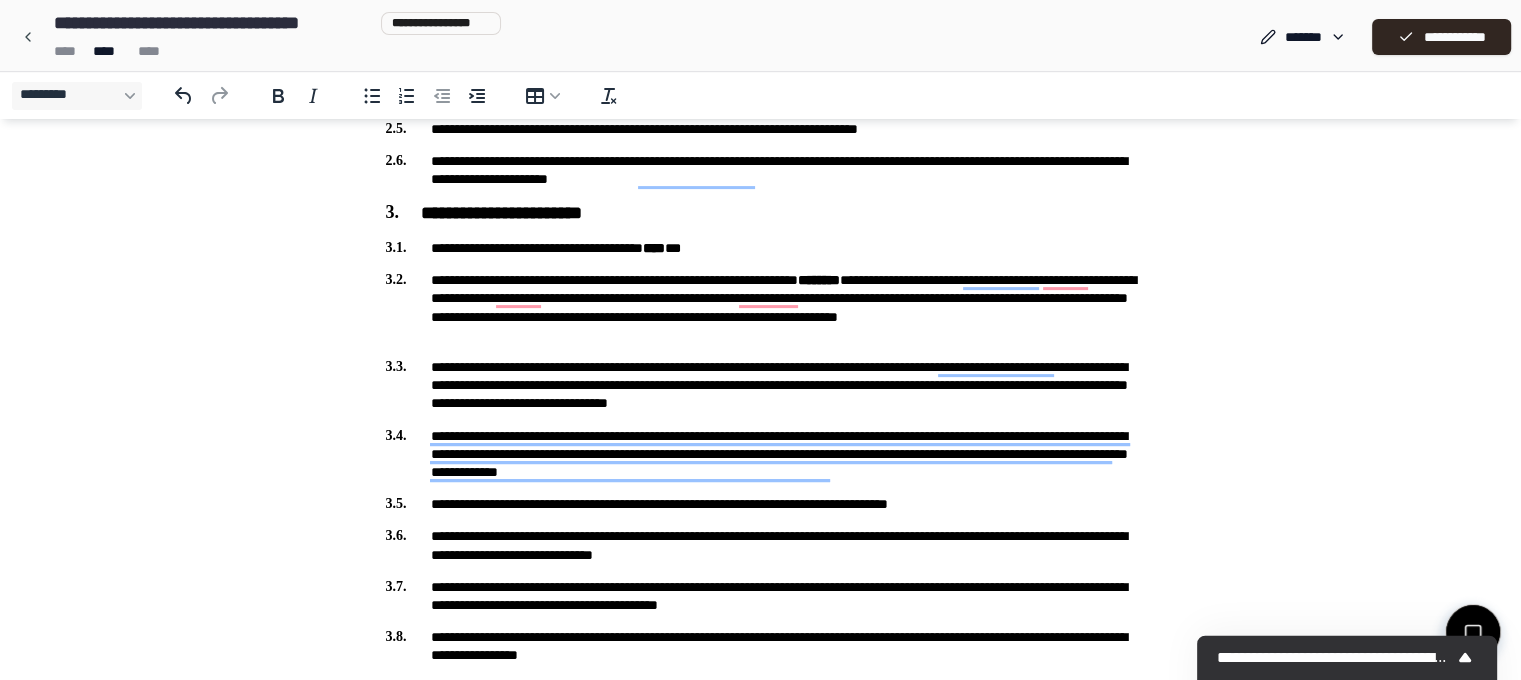 click on "**********" at bounding box center [761, 307] 